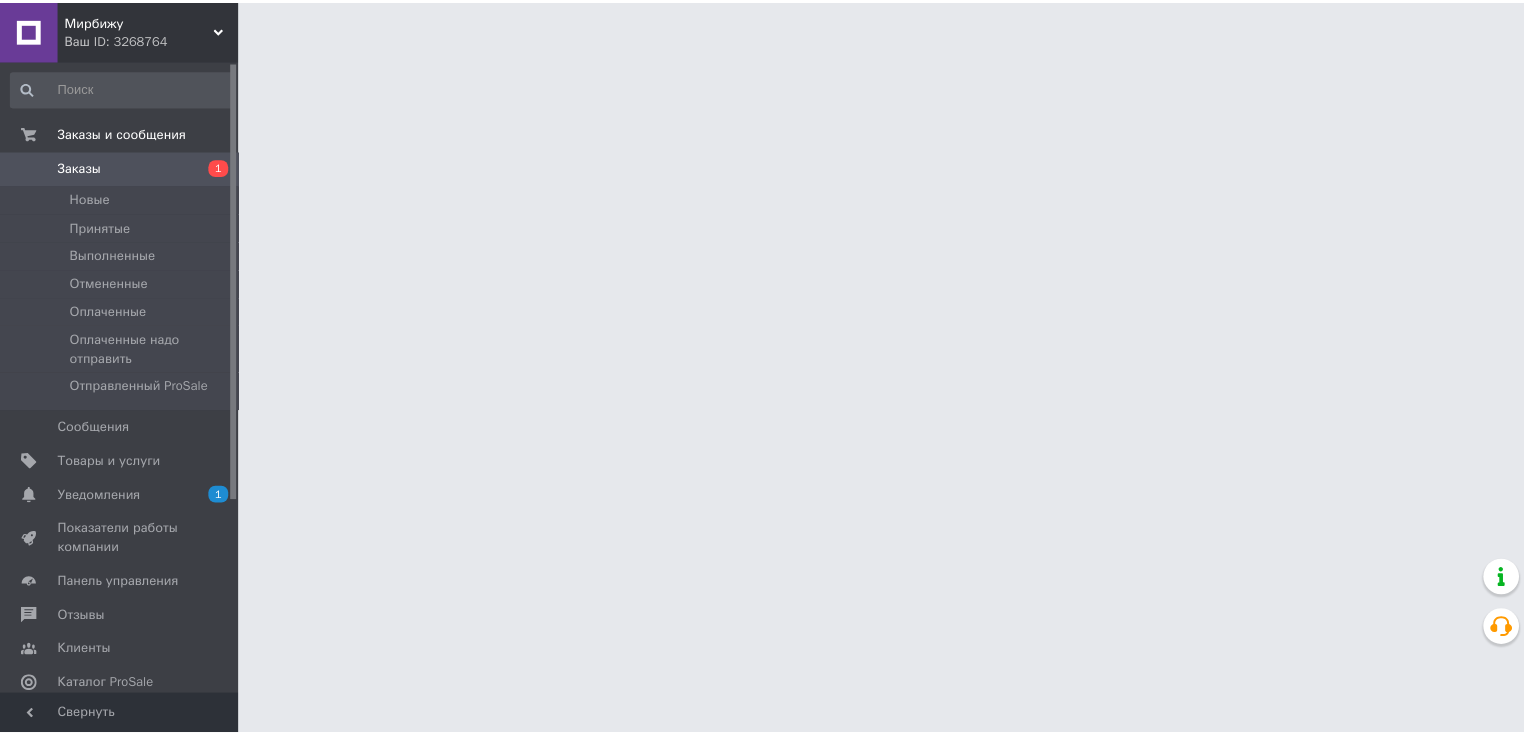 scroll, scrollTop: 0, scrollLeft: 0, axis: both 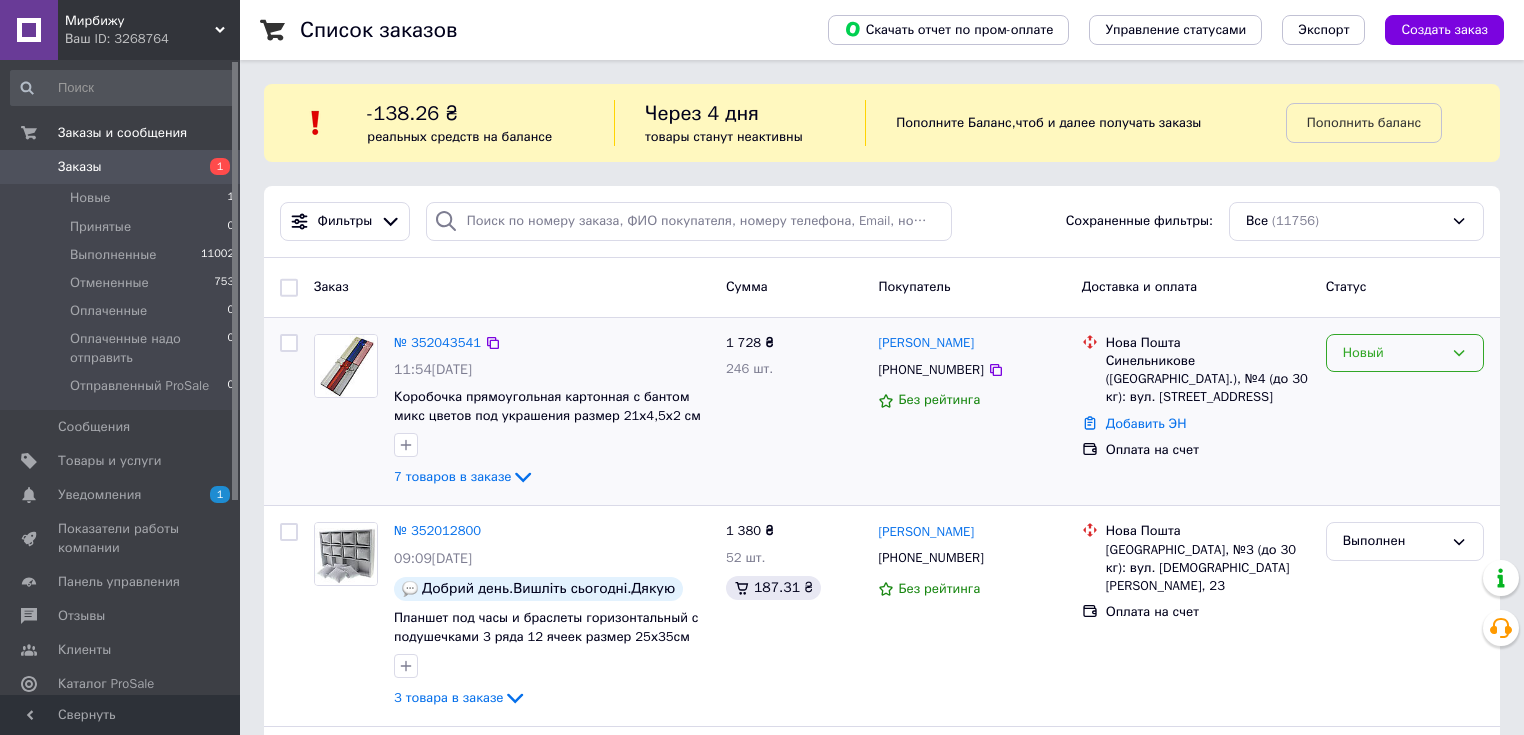 click on "Новый" at bounding box center (1393, 353) 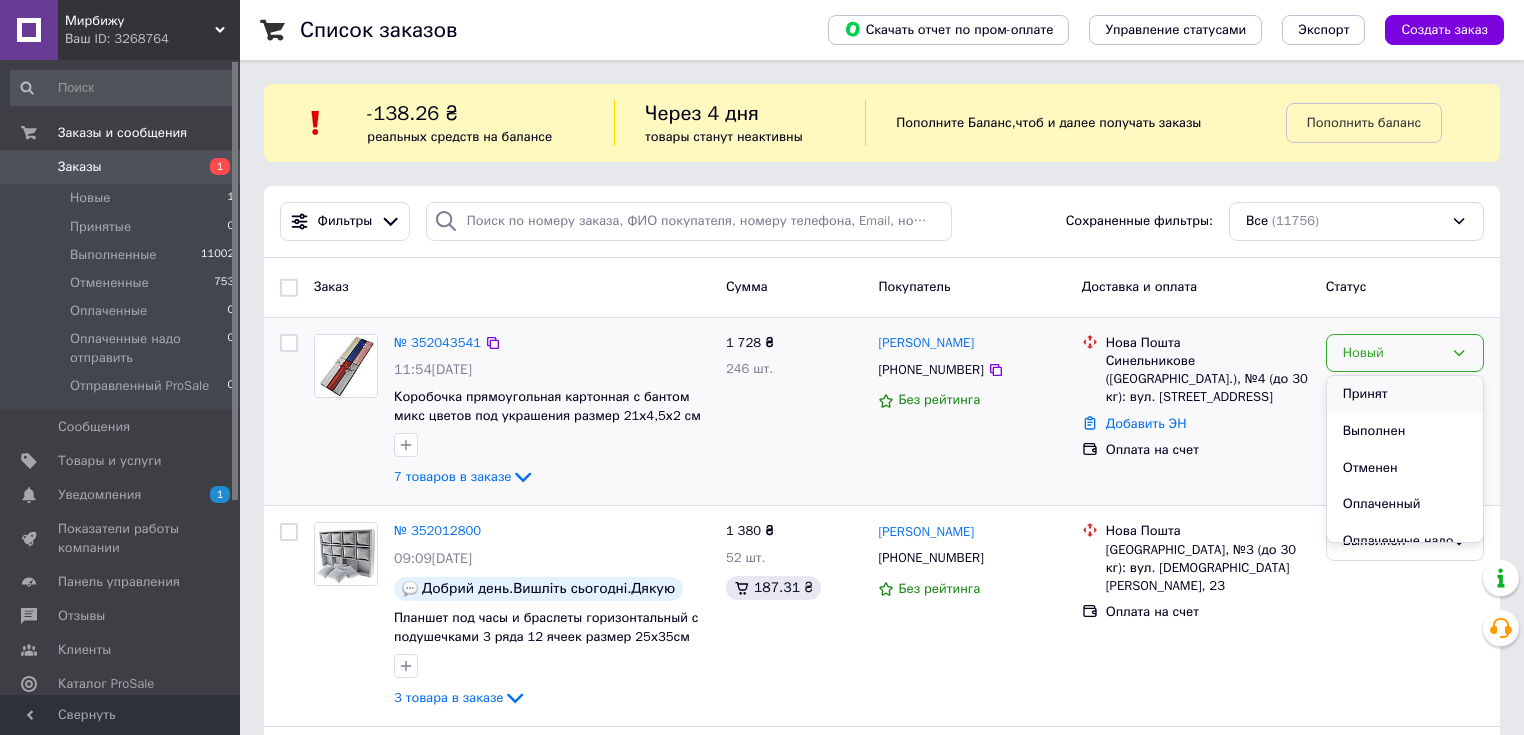 click on "Принят" at bounding box center [1405, 394] 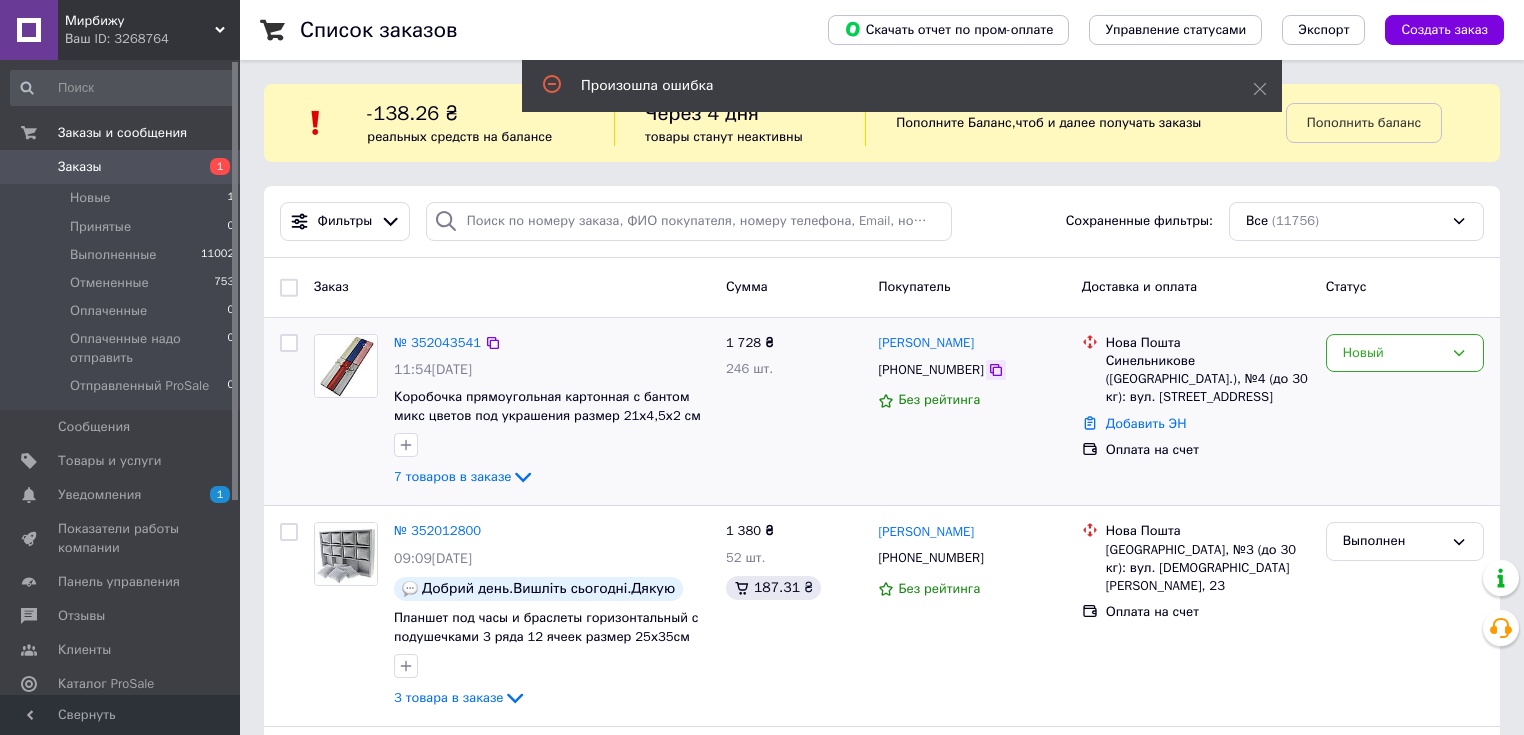 click 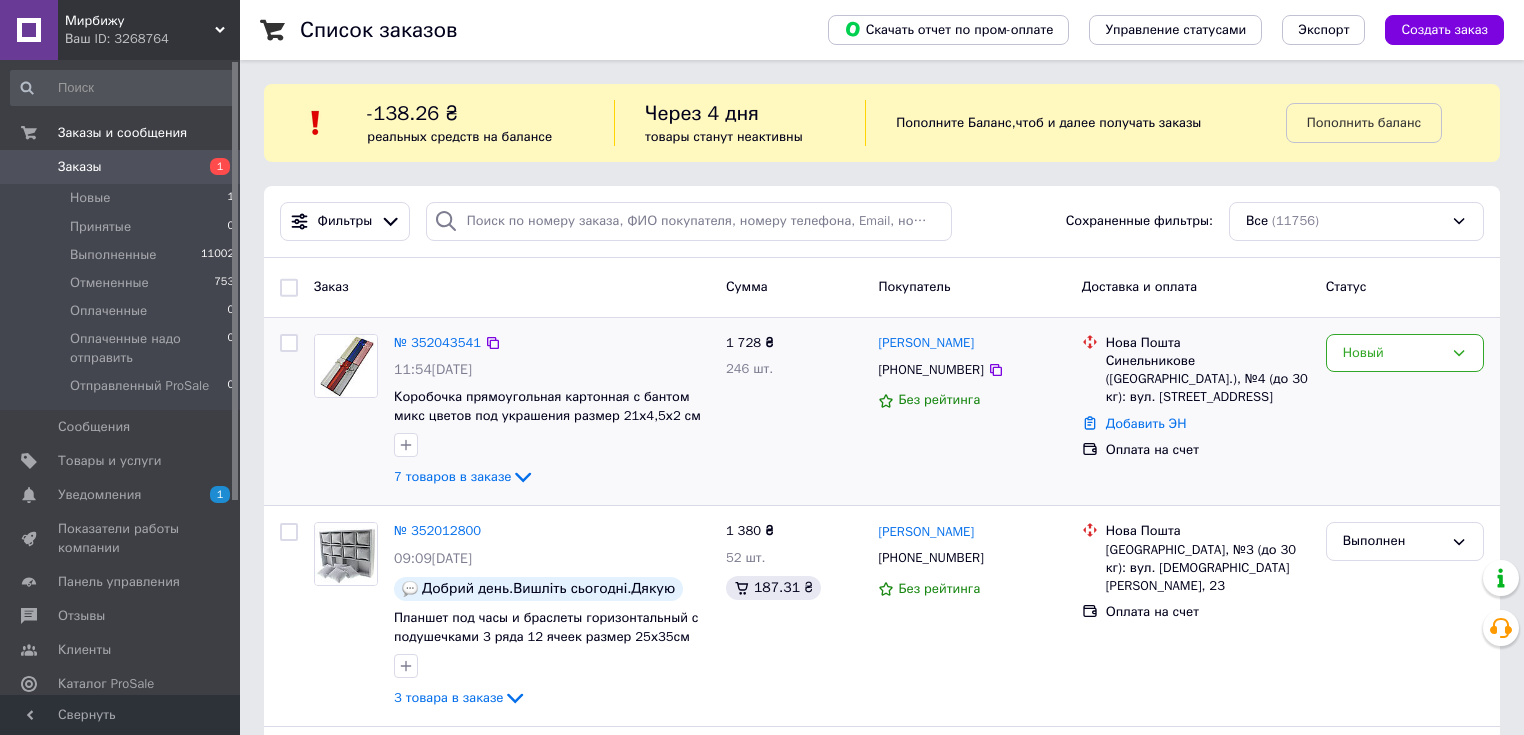 click at bounding box center [346, 412] 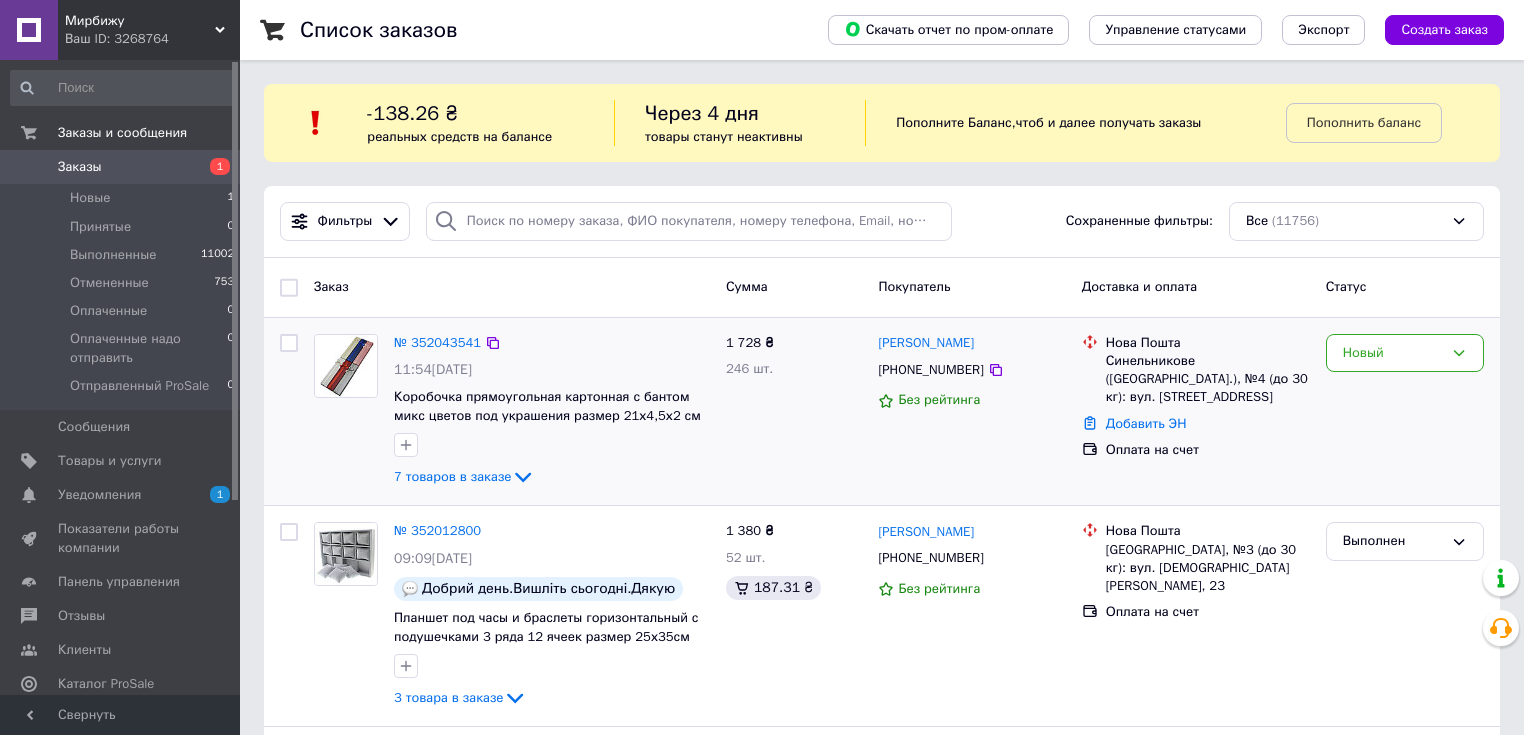 click at bounding box center [346, 412] 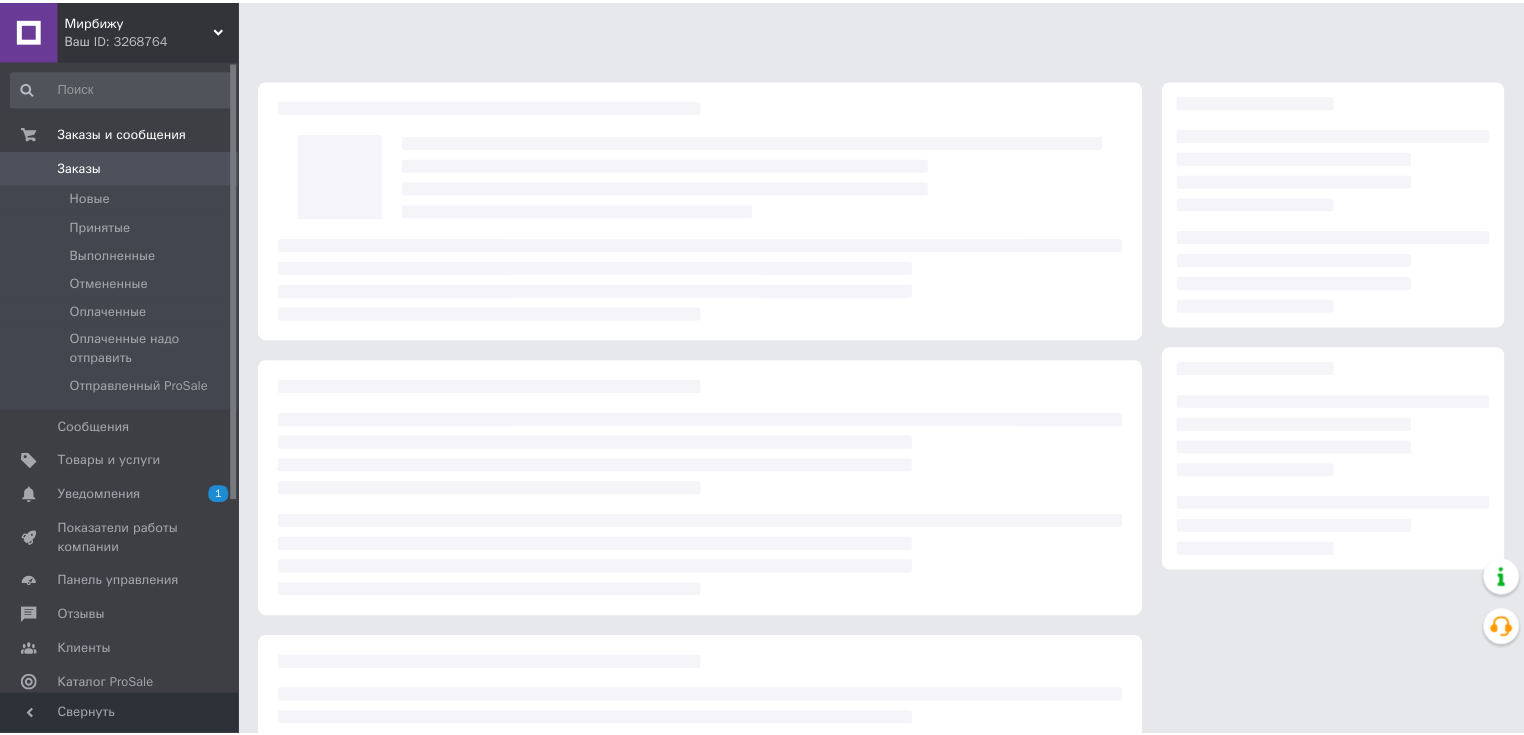 scroll, scrollTop: 0, scrollLeft: 0, axis: both 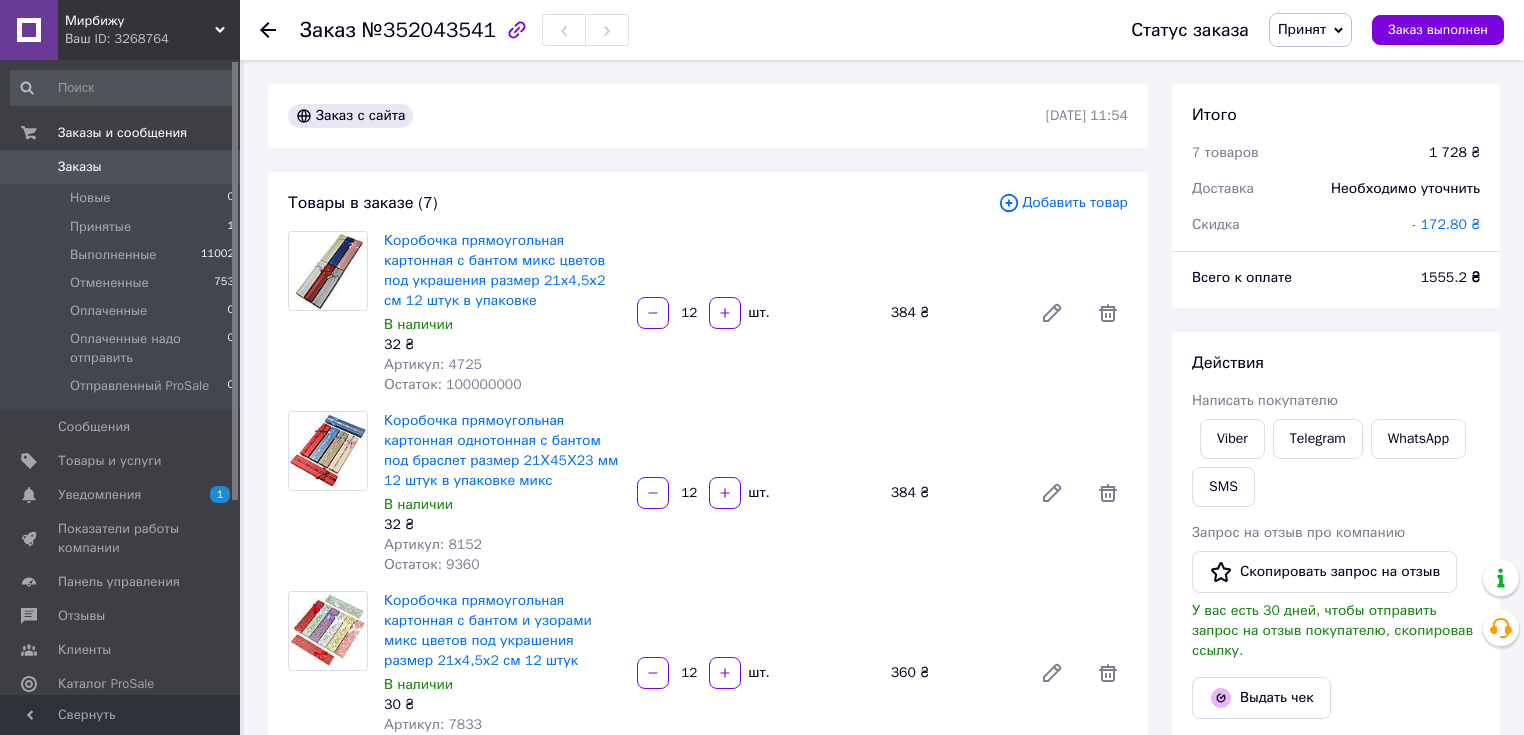 click at bounding box center [328, 313] 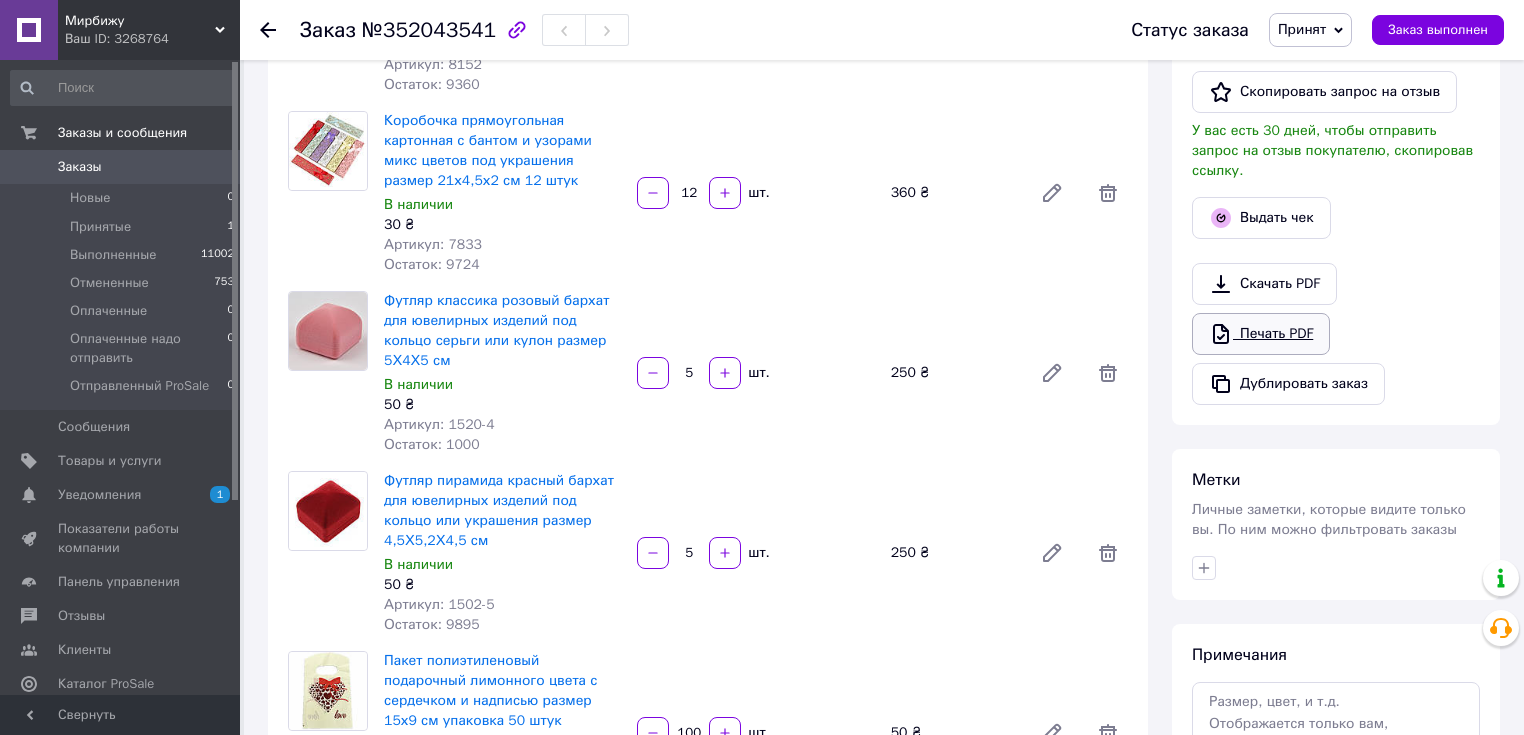 scroll, scrollTop: 400, scrollLeft: 0, axis: vertical 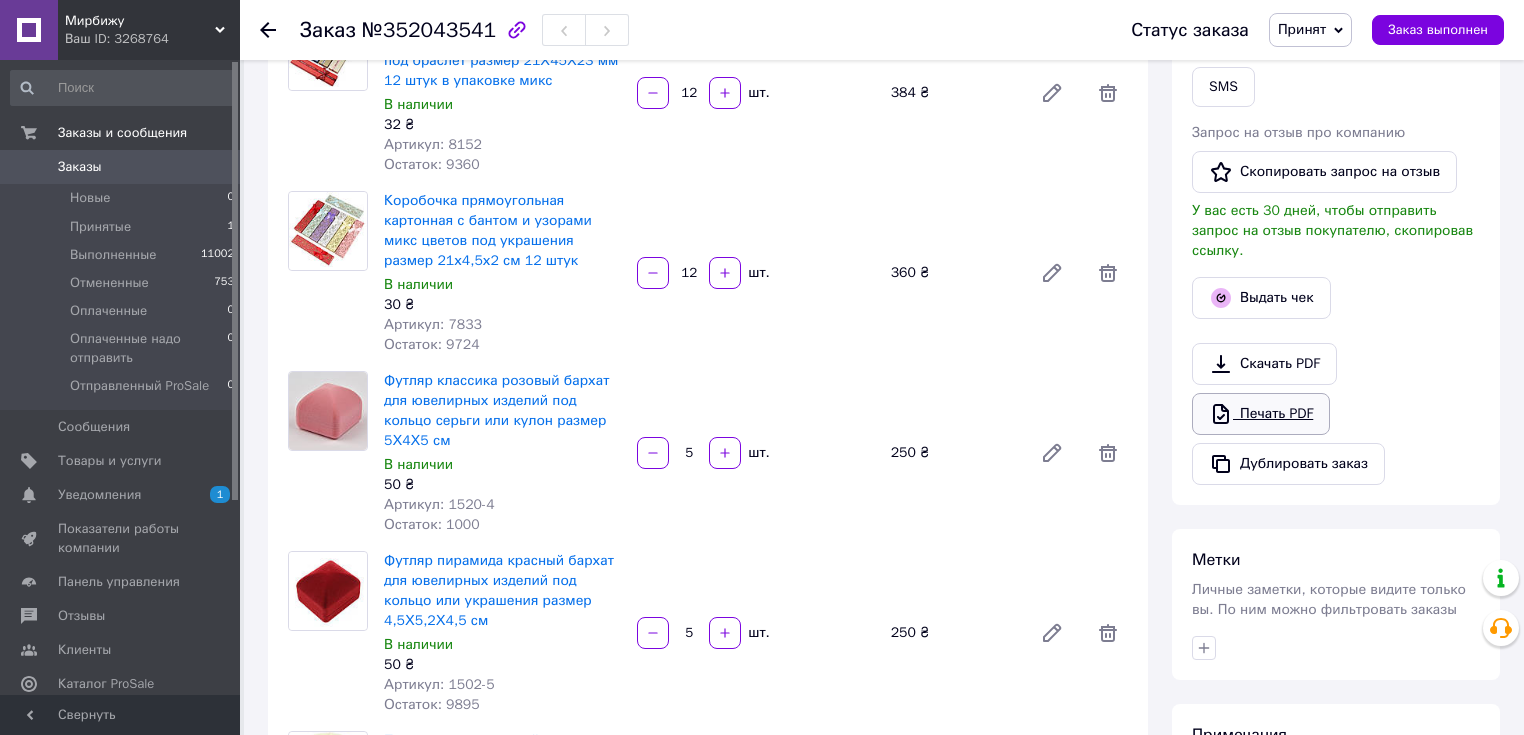click on "Печать PDF" at bounding box center [1261, 414] 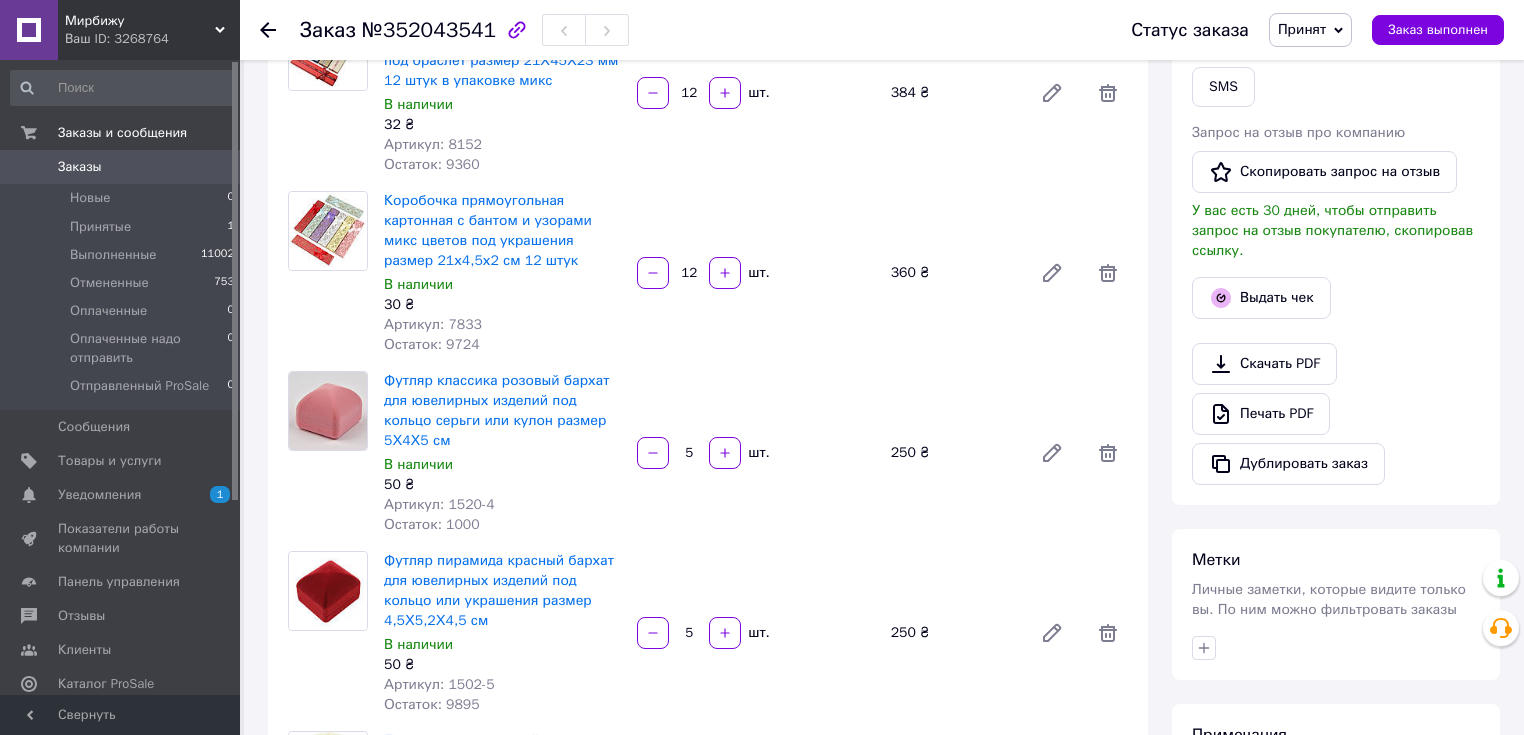 scroll, scrollTop: 80, scrollLeft: 0, axis: vertical 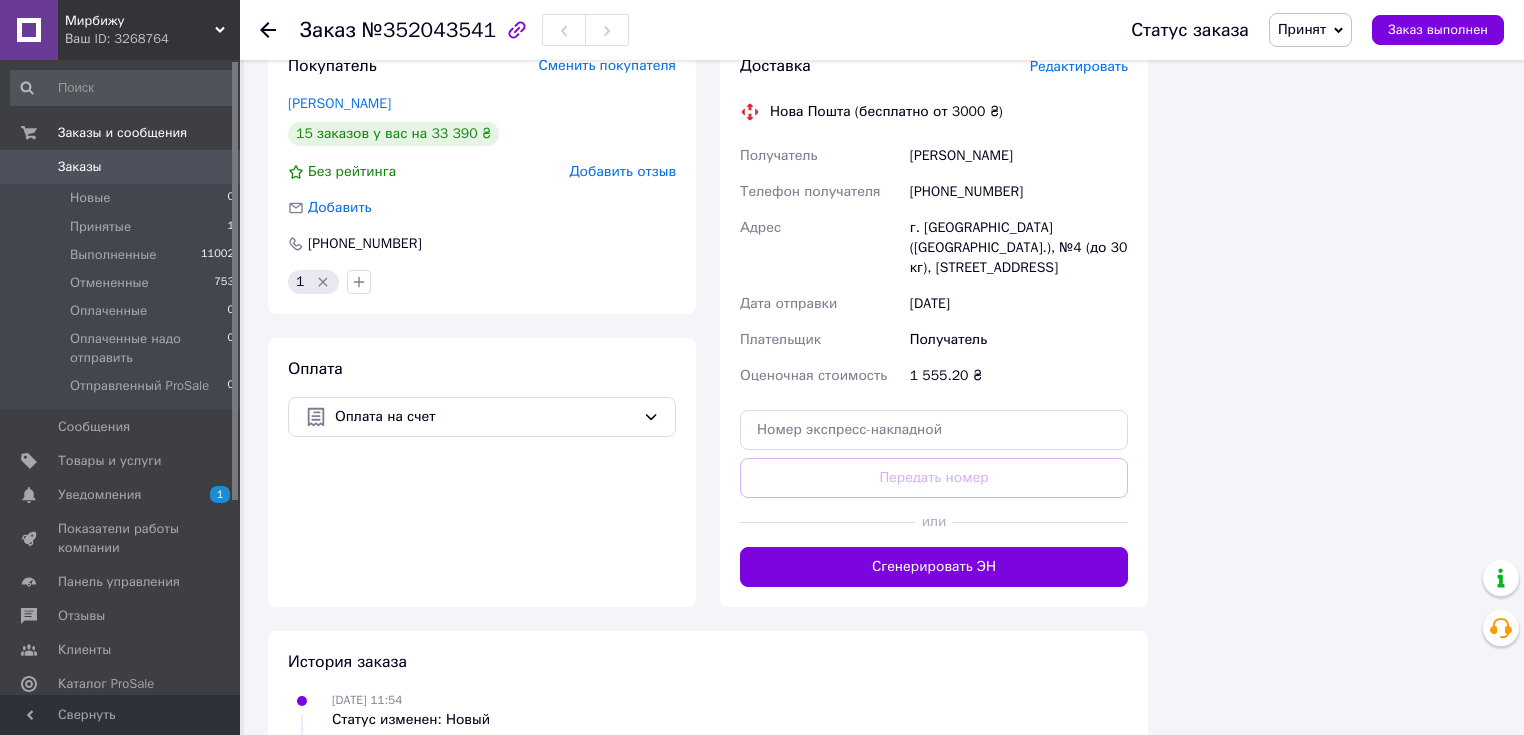 click on "+380973033203" at bounding box center [1019, 192] 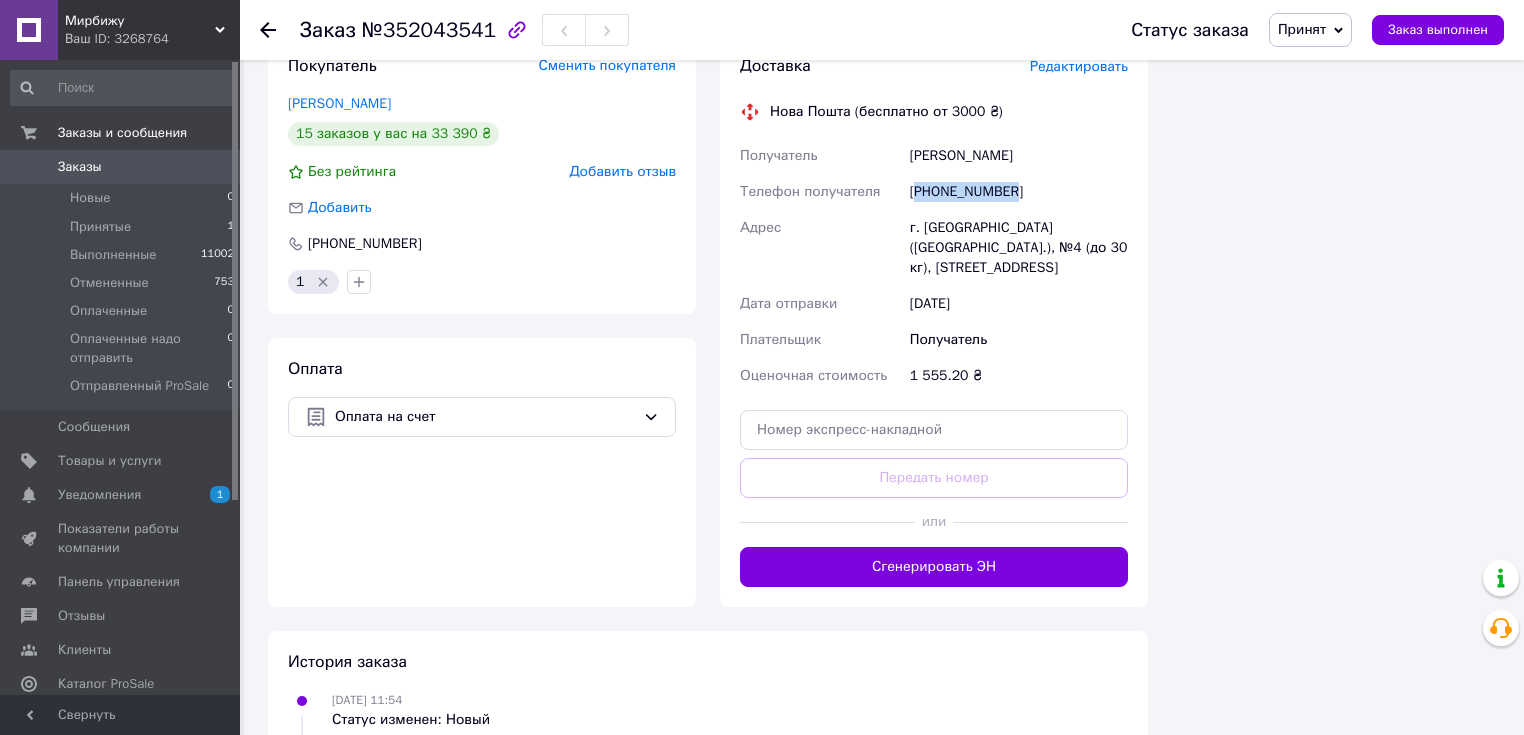 click on "+380973033203" at bounding box center [1019, 192] 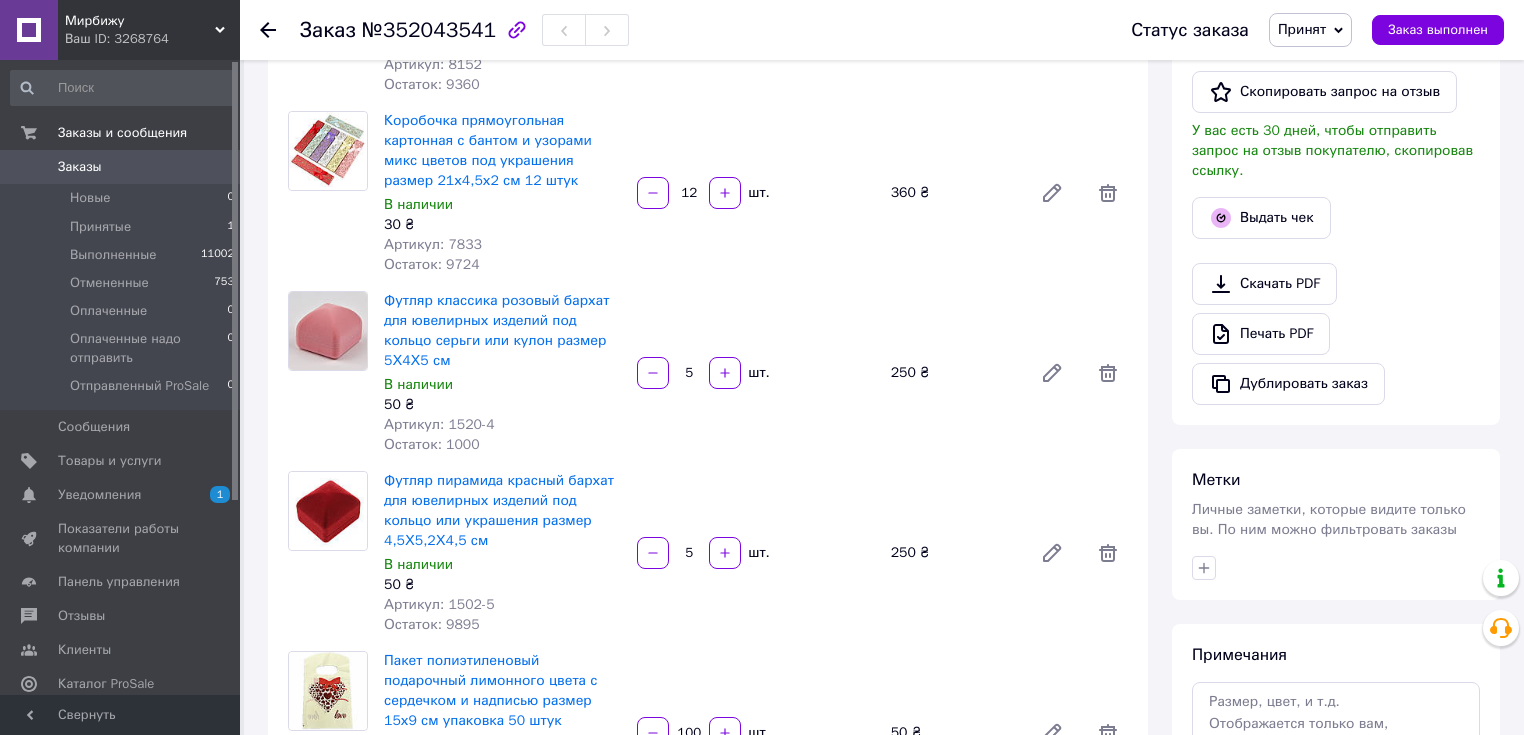 scroll, scrollTop: 0, scrollLeft: 0, axis: both 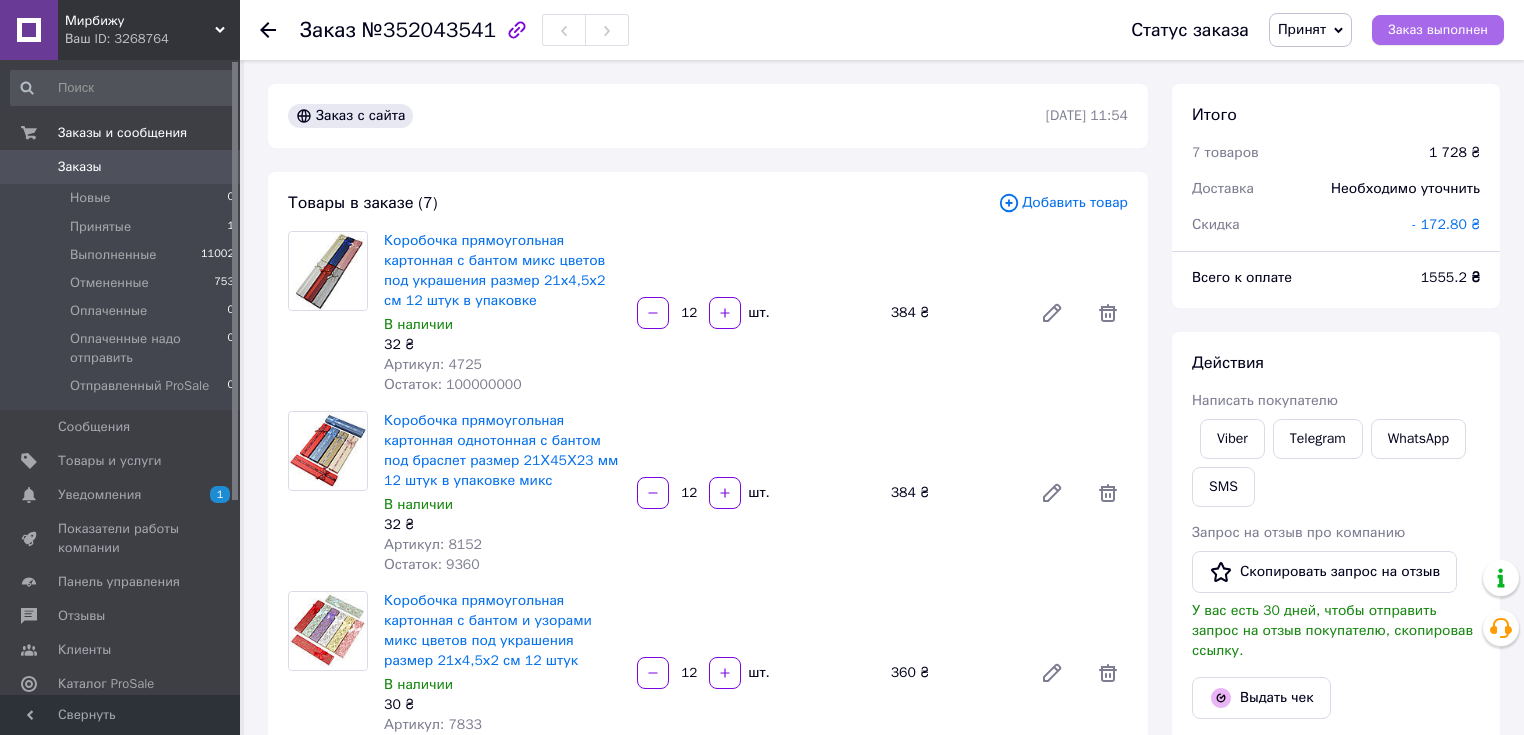 click on "Заказ выполнен" at bounding box center [1438, 30] 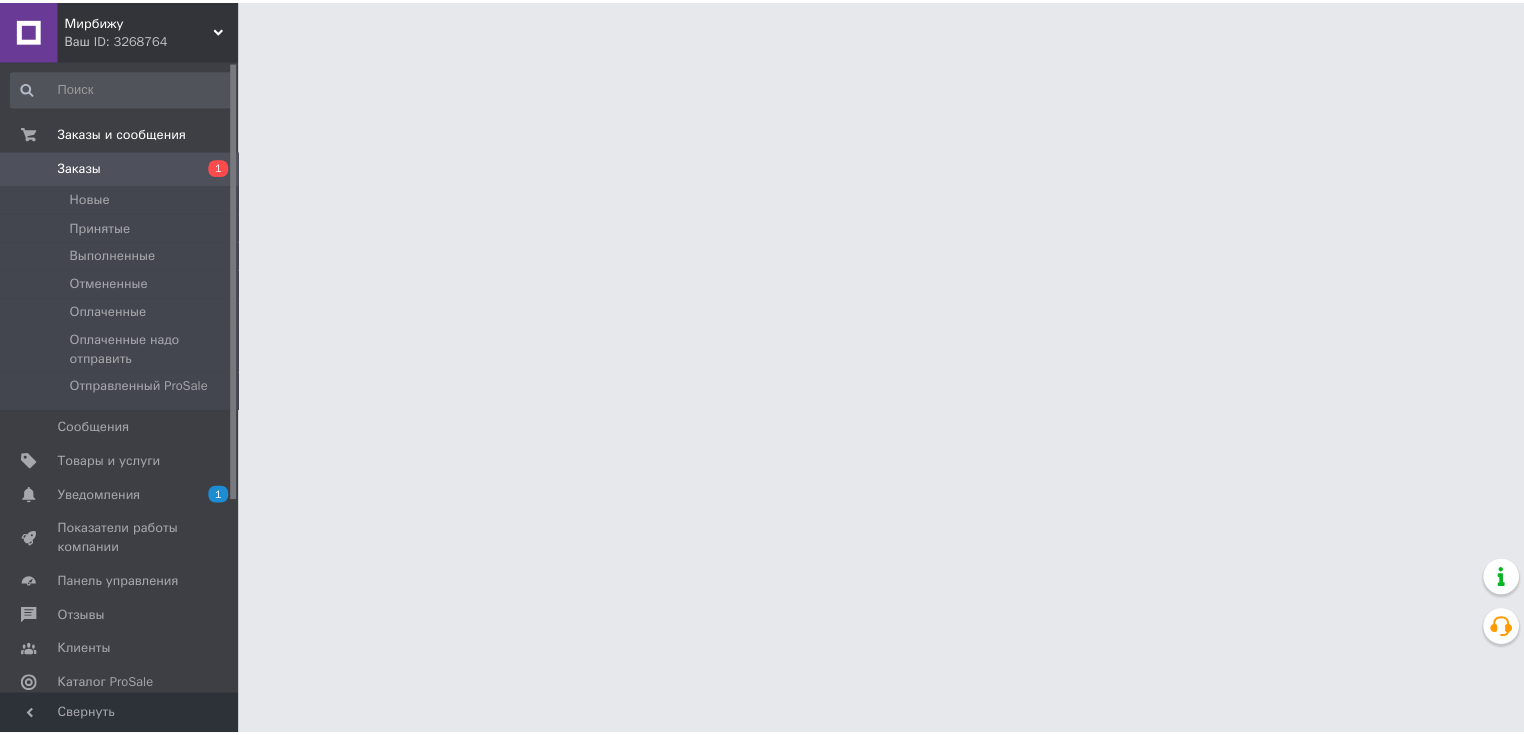 scroll, scrollTop: 0, scrollLeft: 0, axis: both 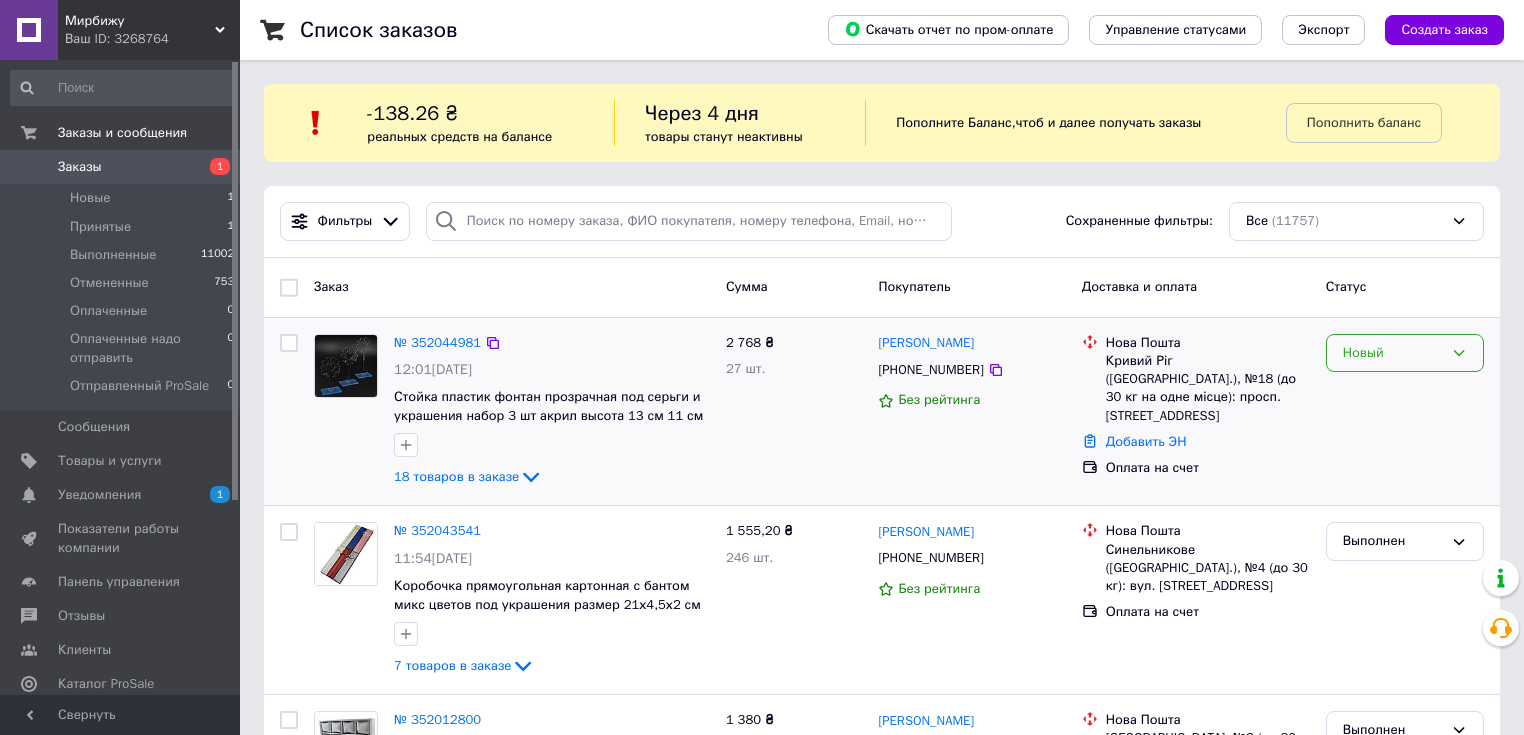 click on "Новый" at bounding box center (1405, 353) 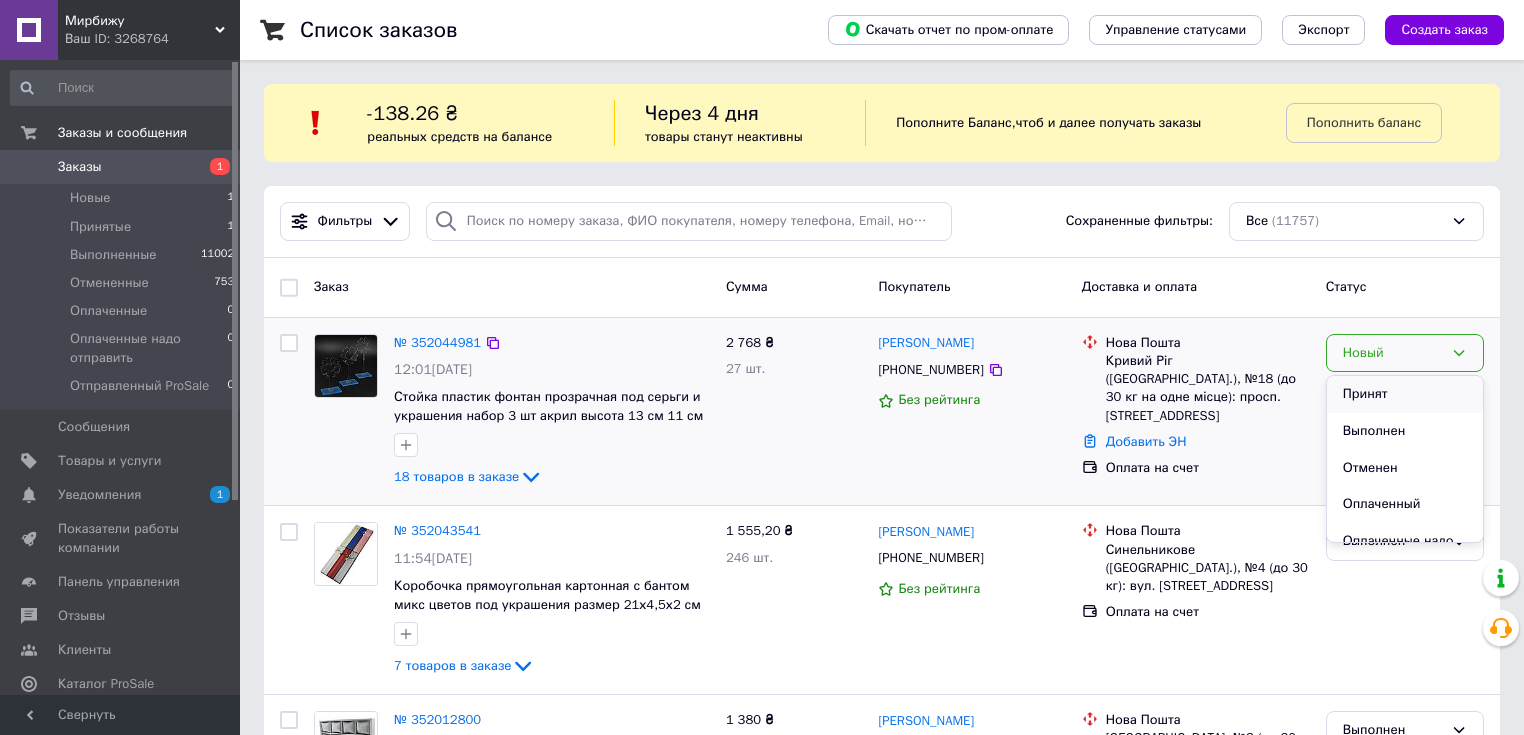 click on "Принят" at bounding box center (1405, 394) 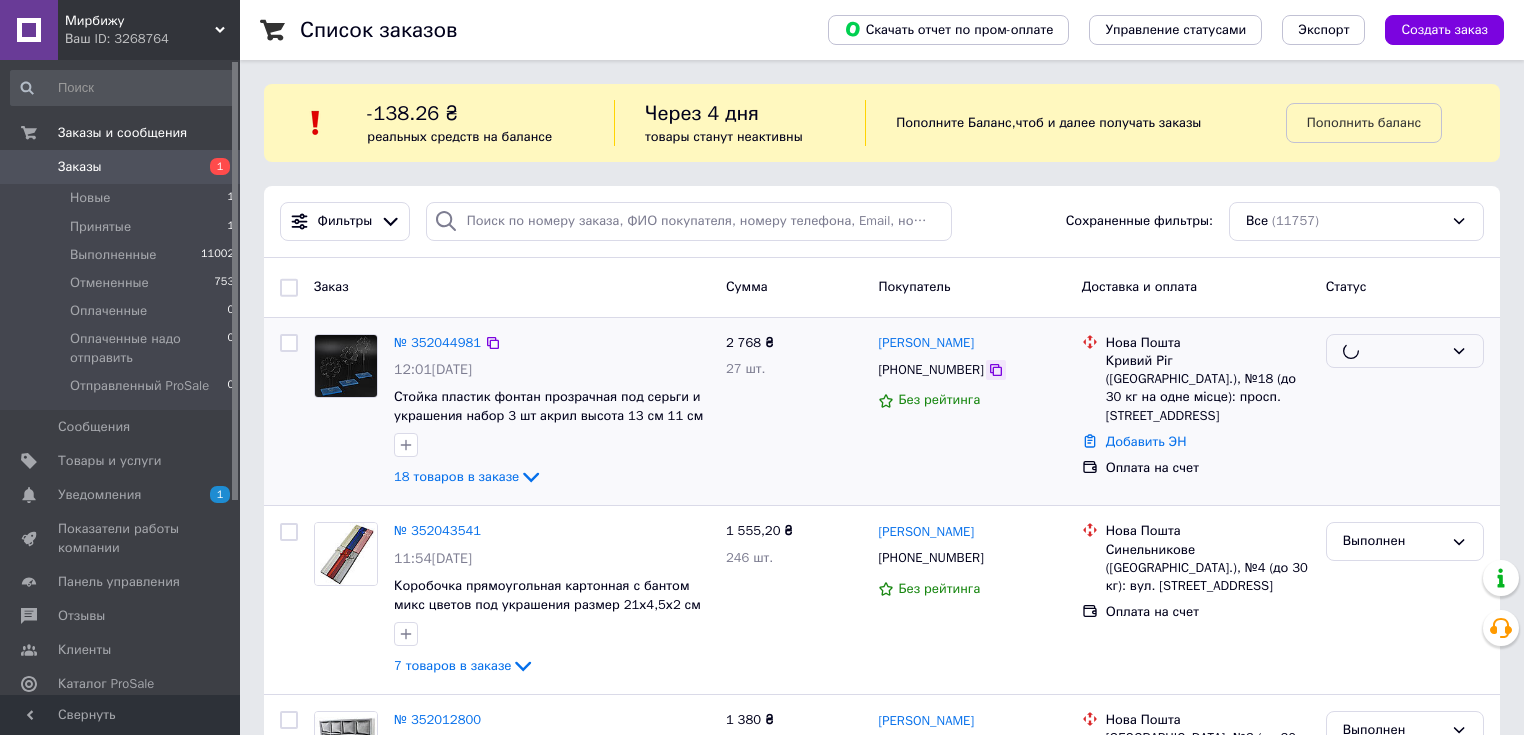 click 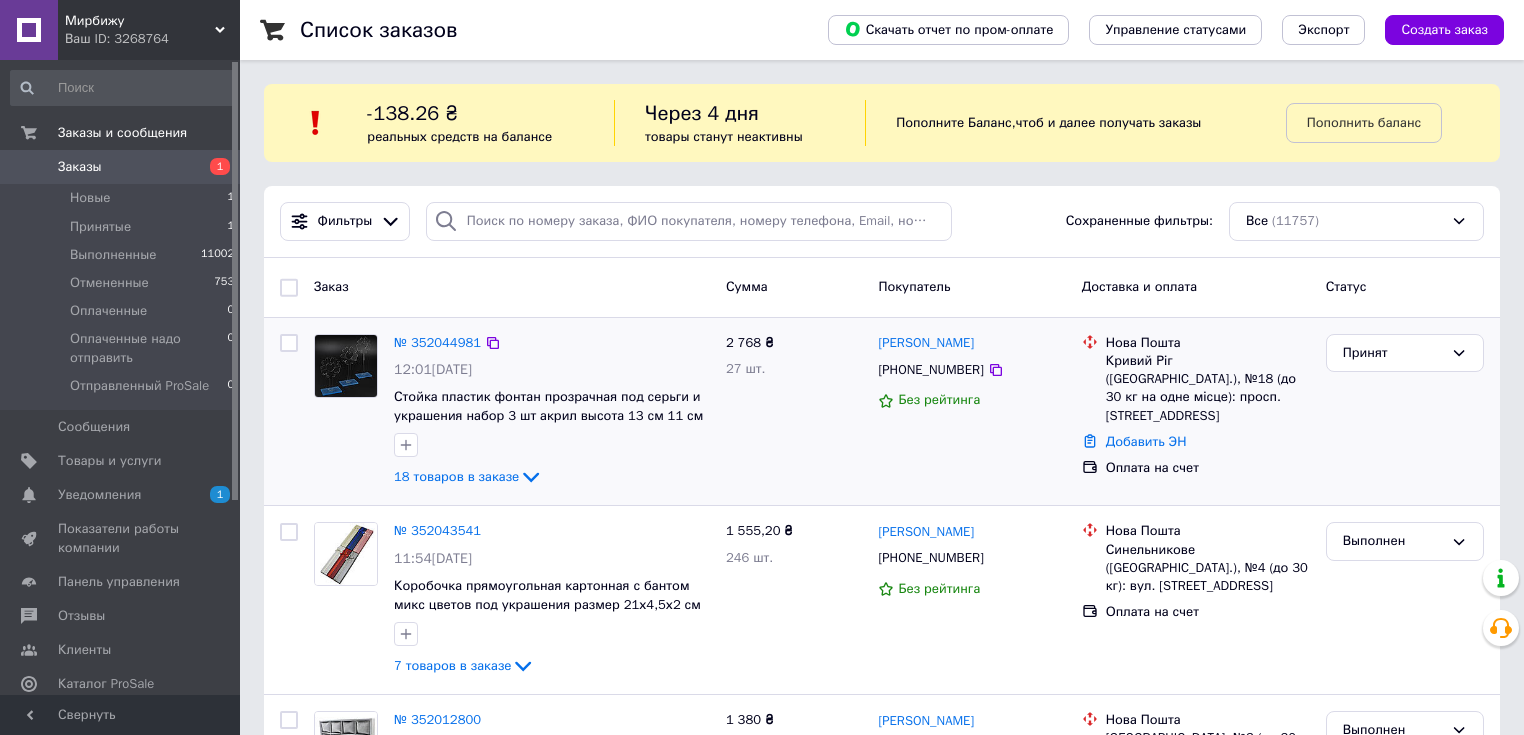 click at bounding box center (346, 412) 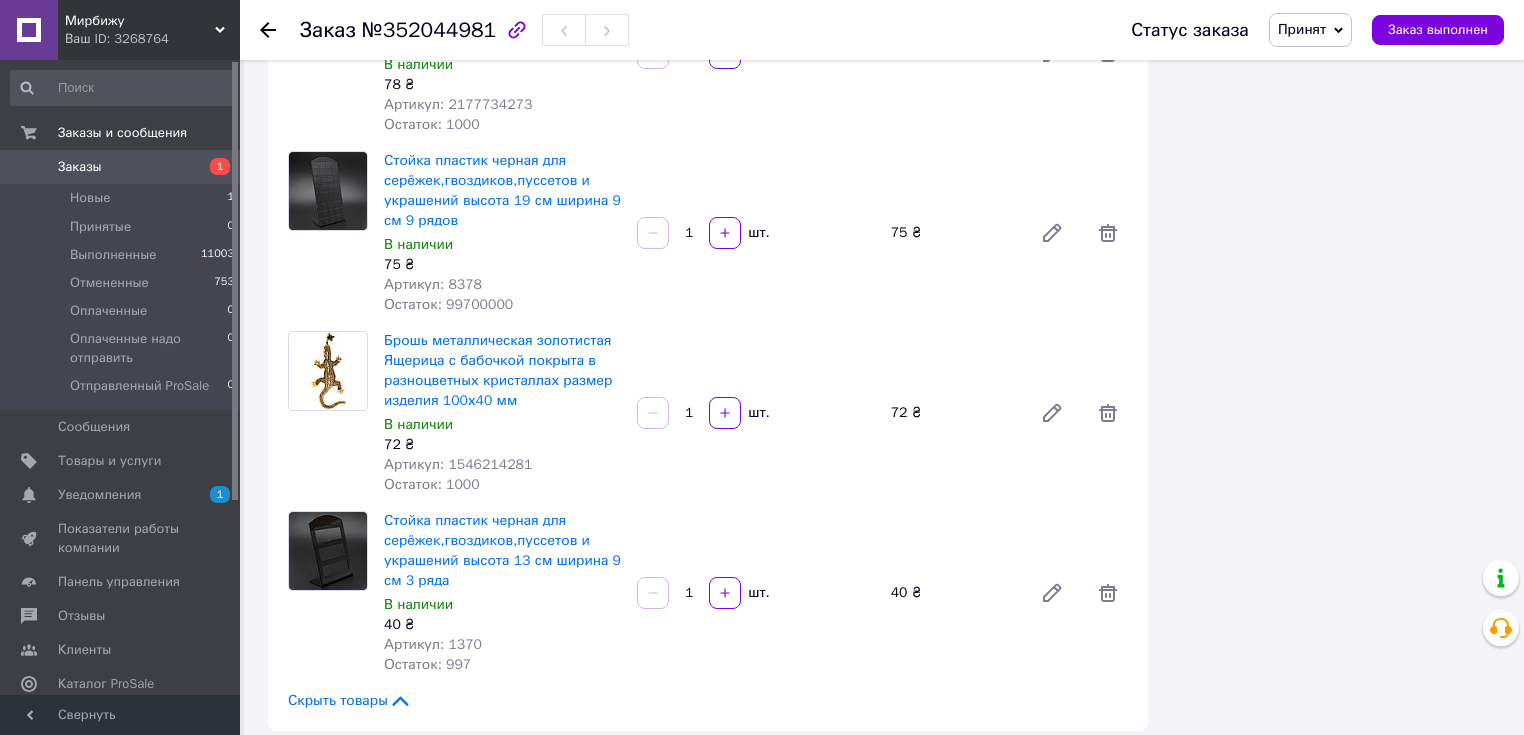 scroll, scrollTop: 2880, scrollLeft: 0, axis: vertical 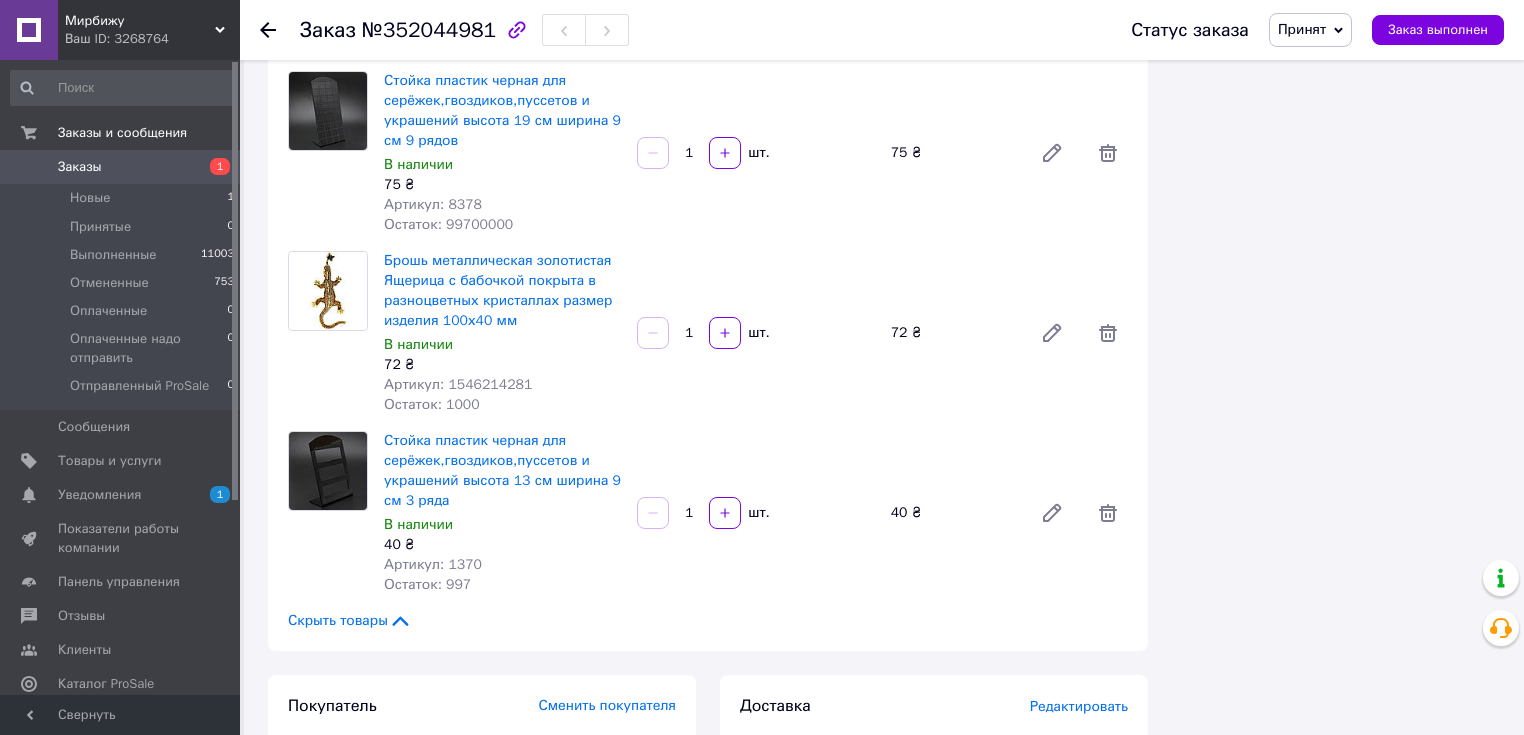 click at bounding box center [328, 513] 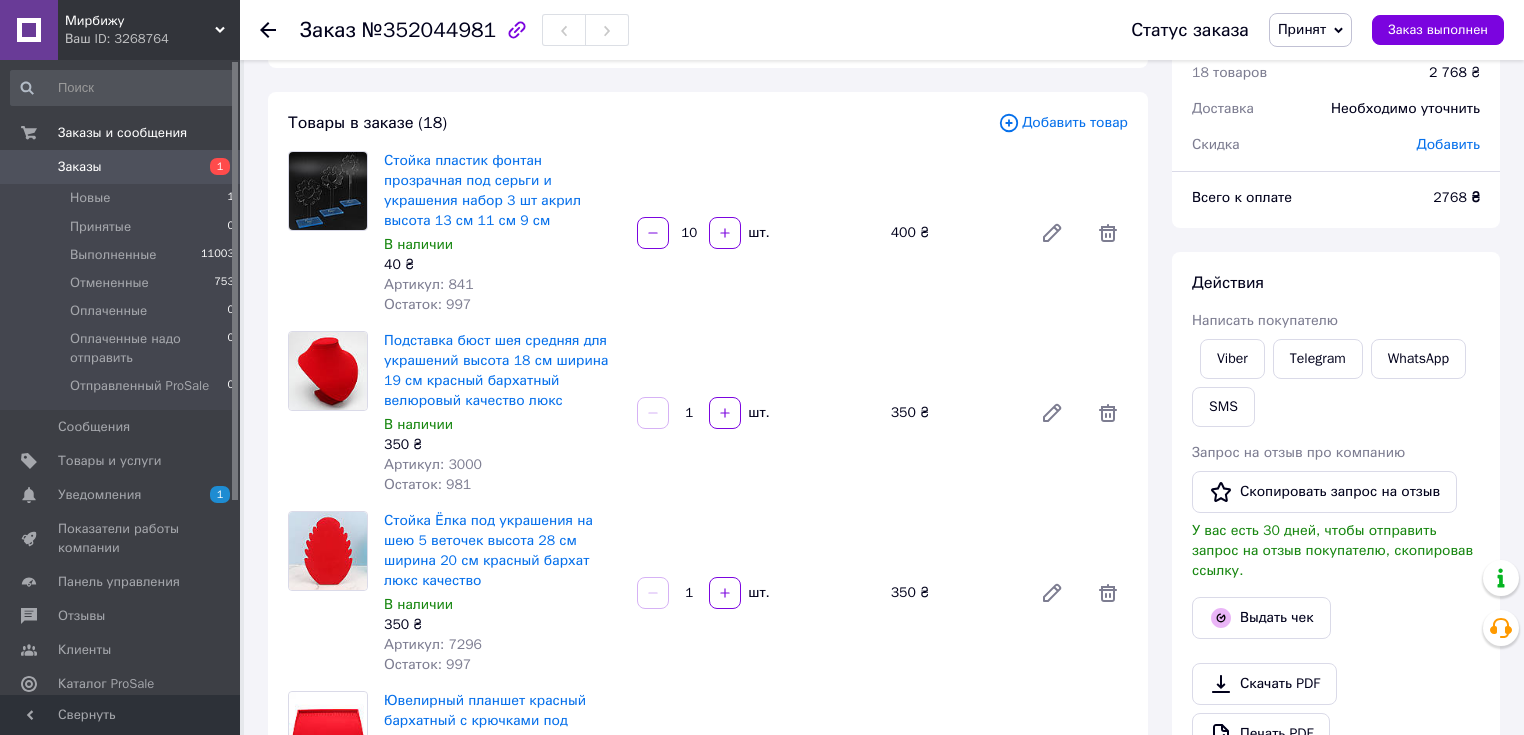 scroll, scrollTop: 0, scrollLeft: 0, axis: both 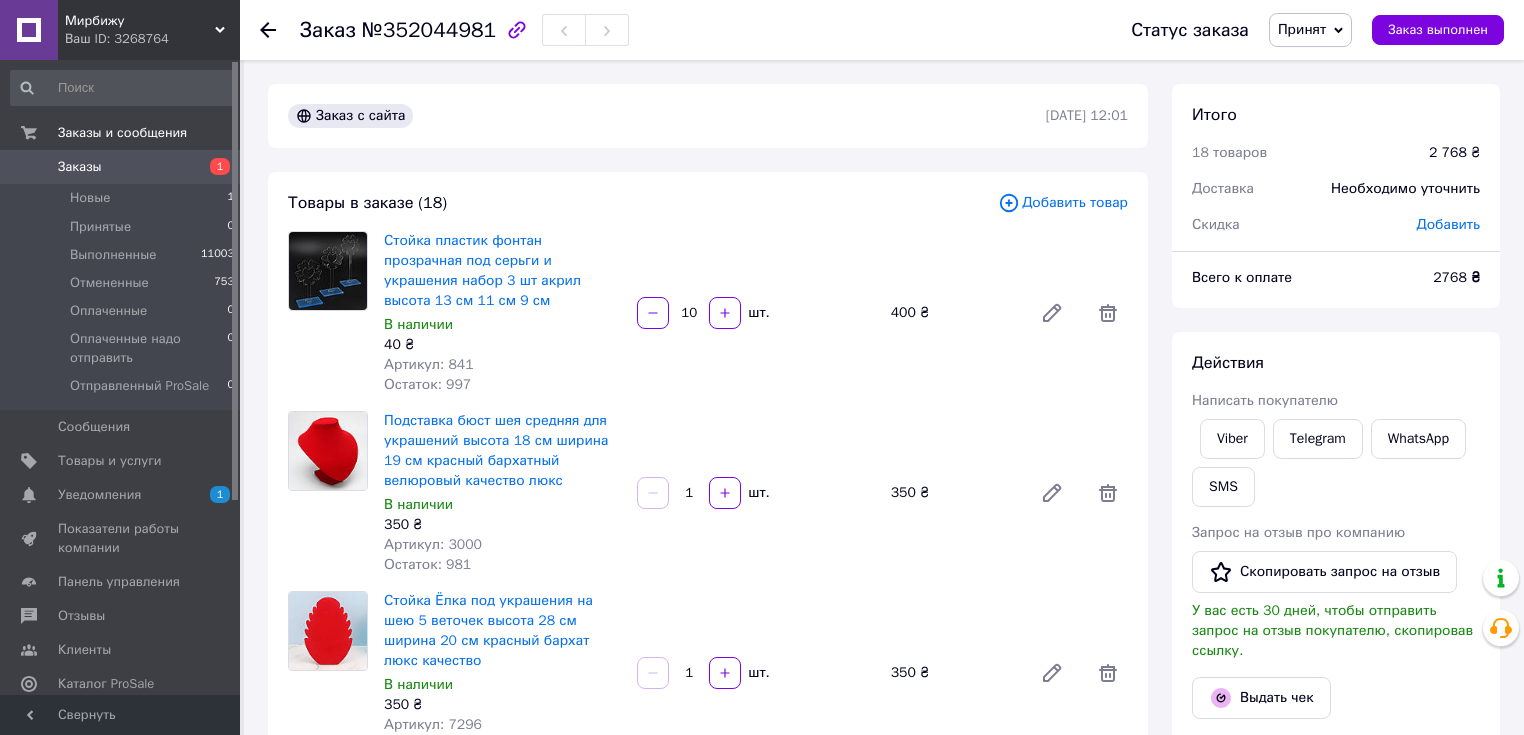 click at bounding box center (328, 493) 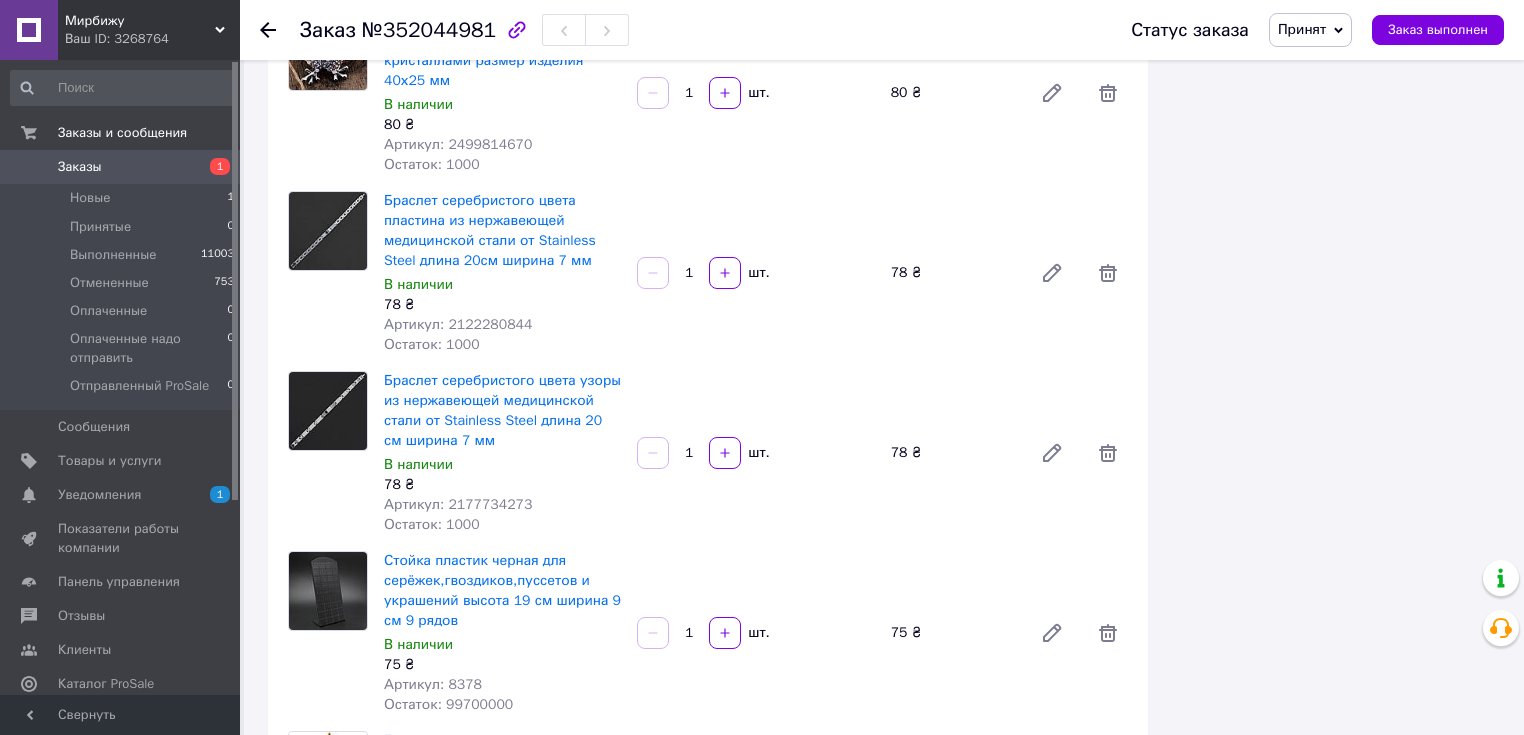 scroll, scrollTop: 2720, scrollLeft: 0, axis: vertical 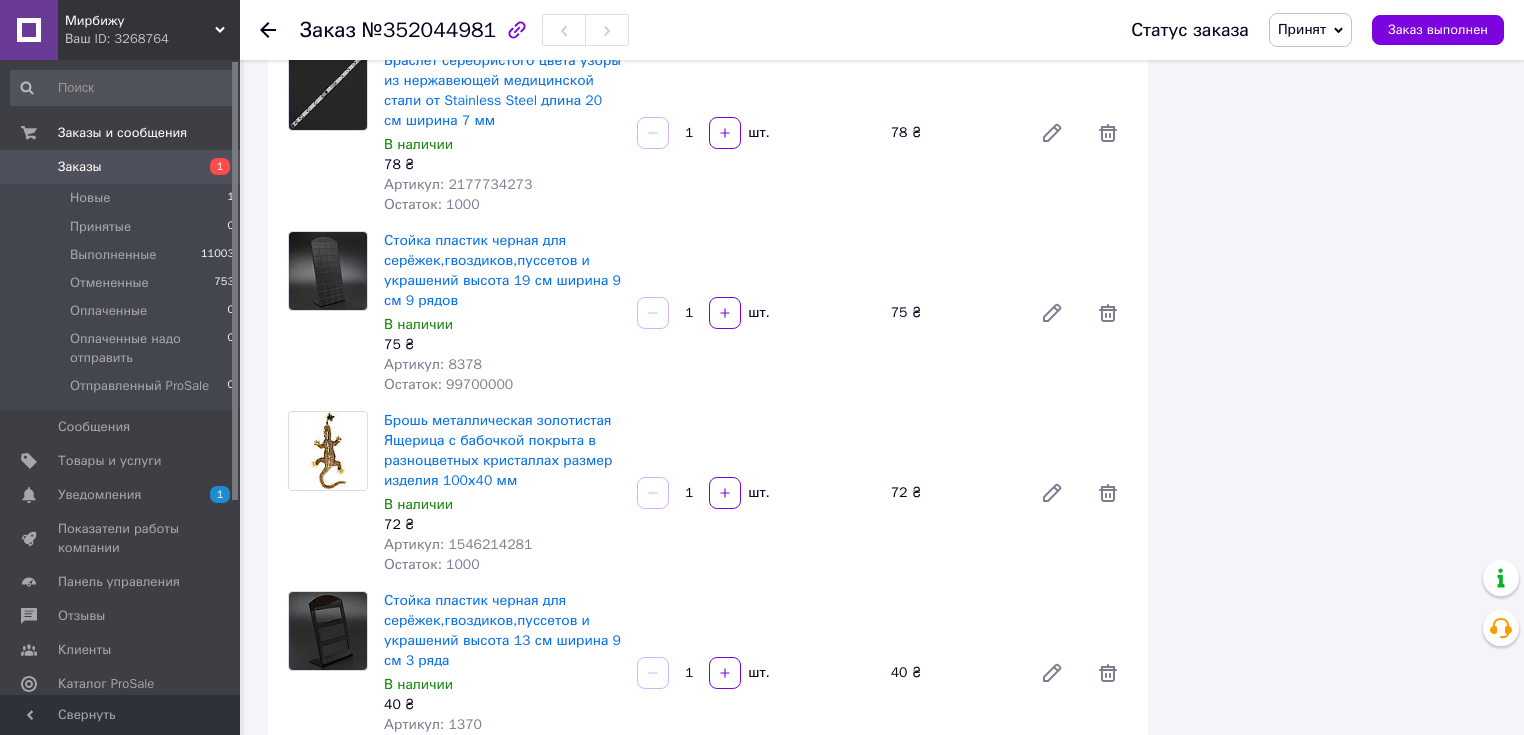 click at bounding box center (328, 313) 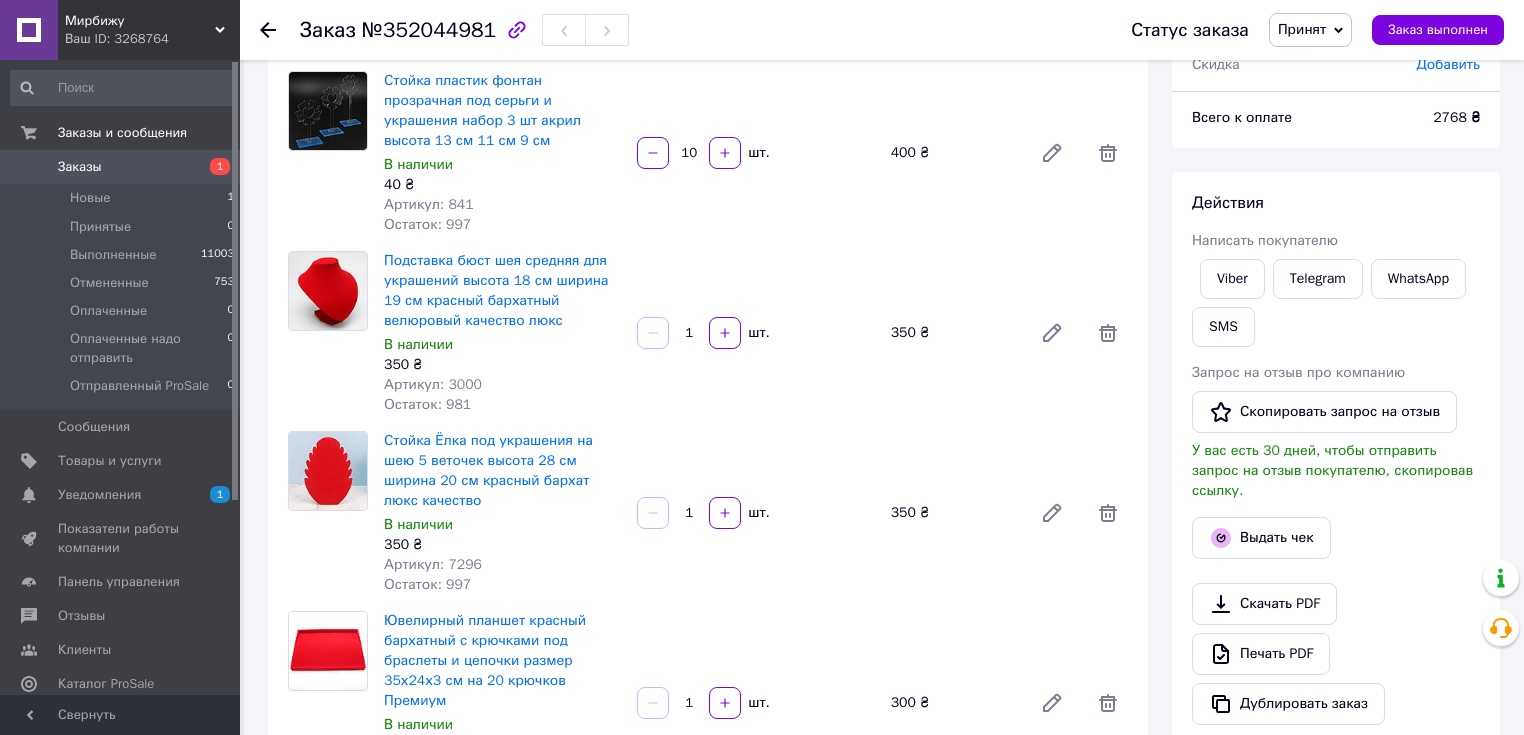 scroll, scrollTop: 0, scrollLeft: 0, axis: both 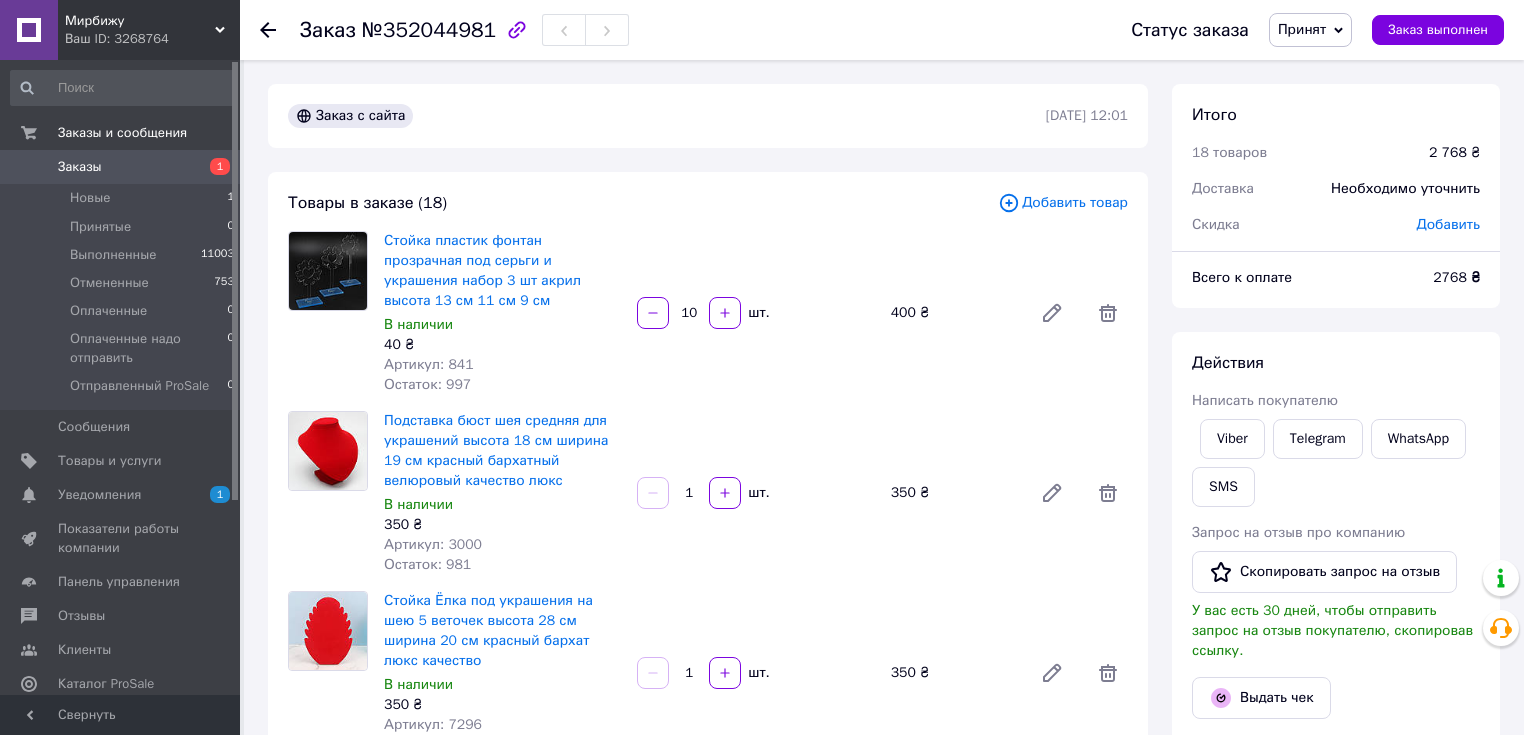 click on "Добавить" at bounding box center (1448, 224) 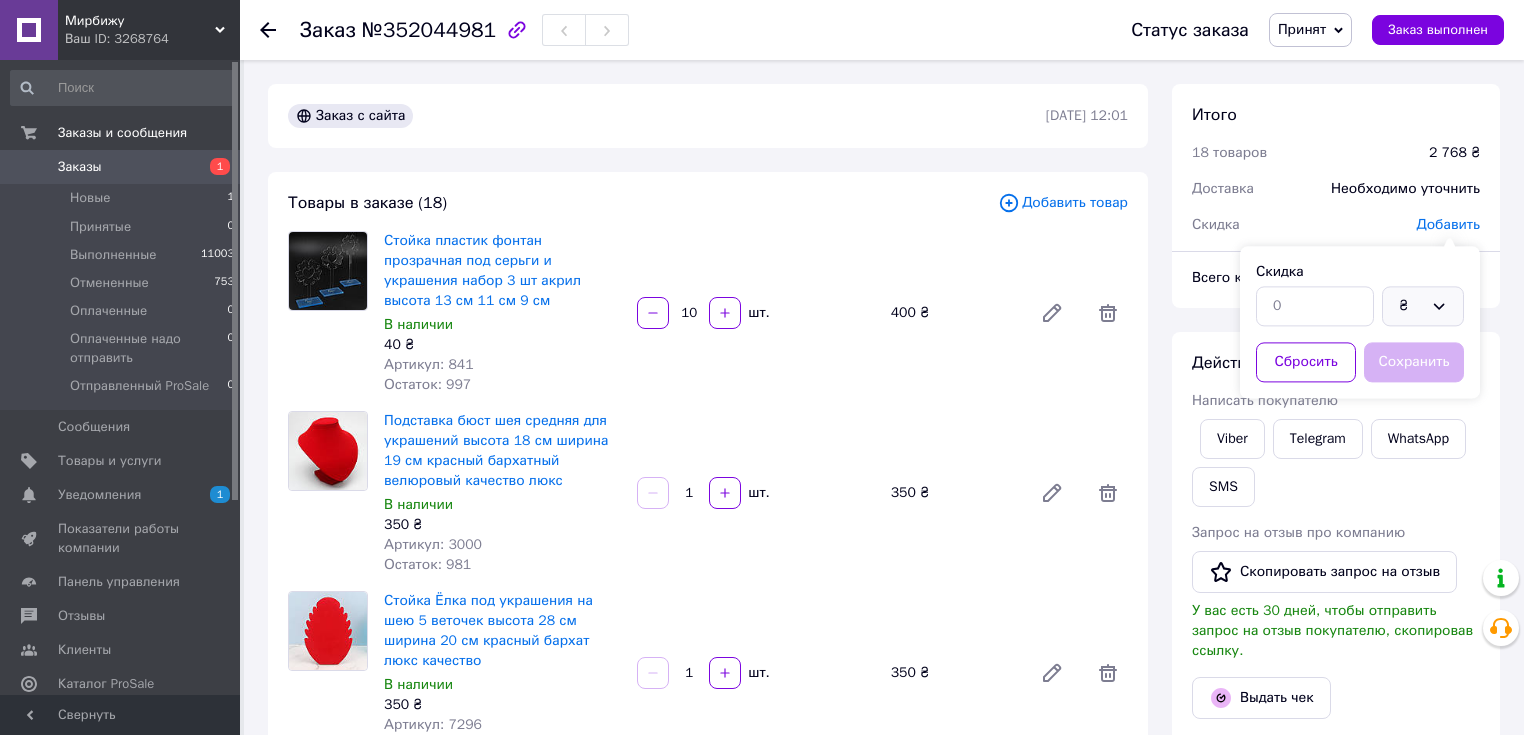click on "₴" at bounding box center (1411, 306) 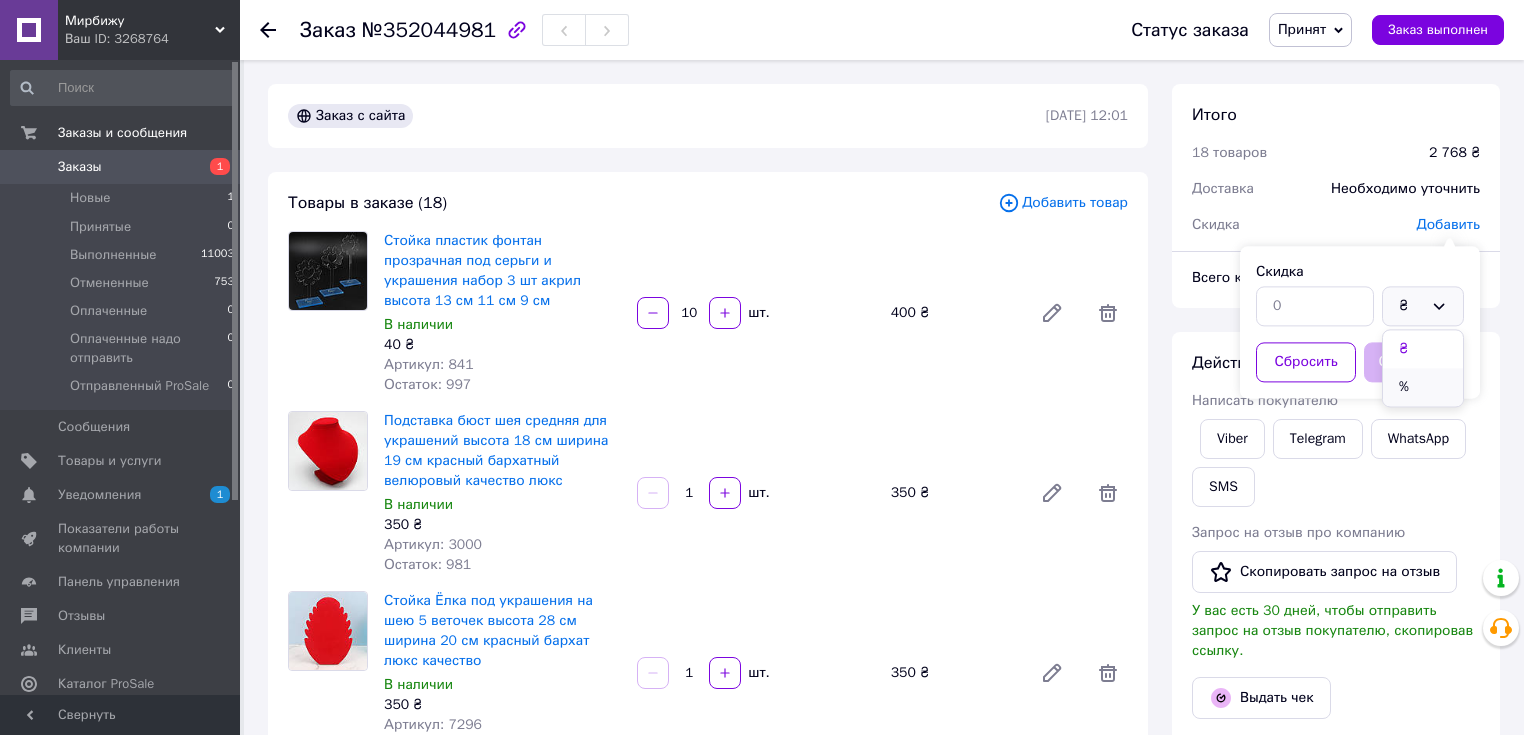 click on "%" at bounding box center [1423, 387] 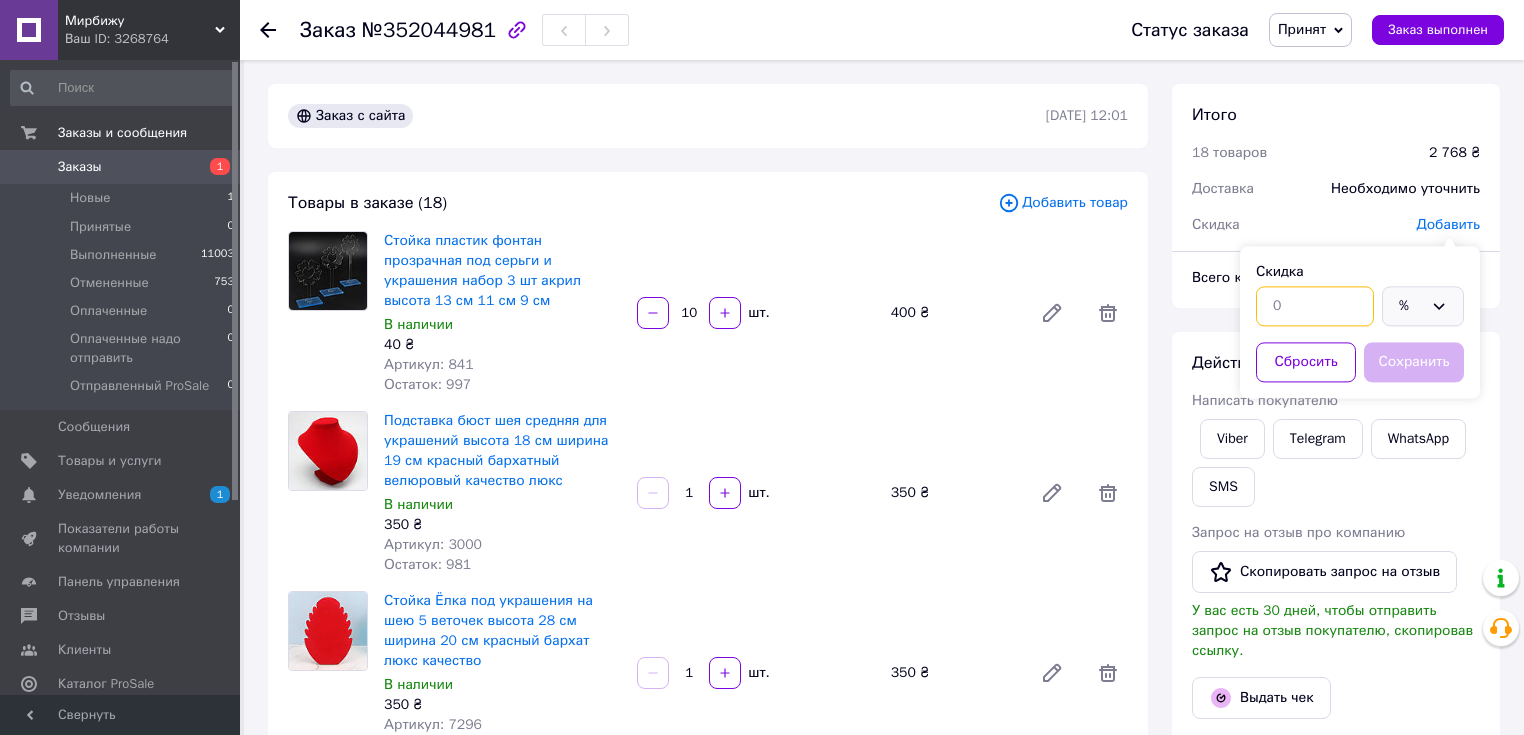 click at bounding box center (1315, 306) 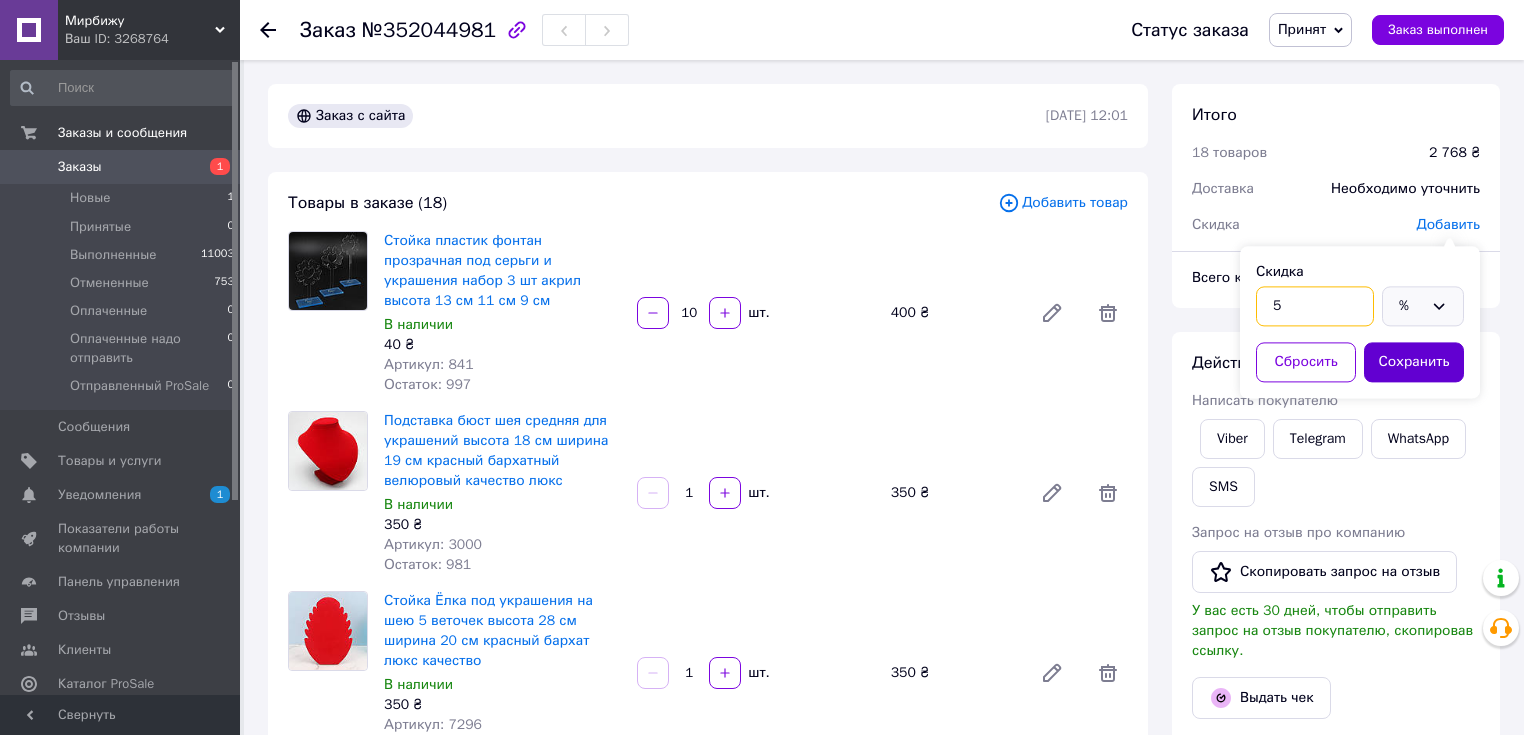 type on "5" 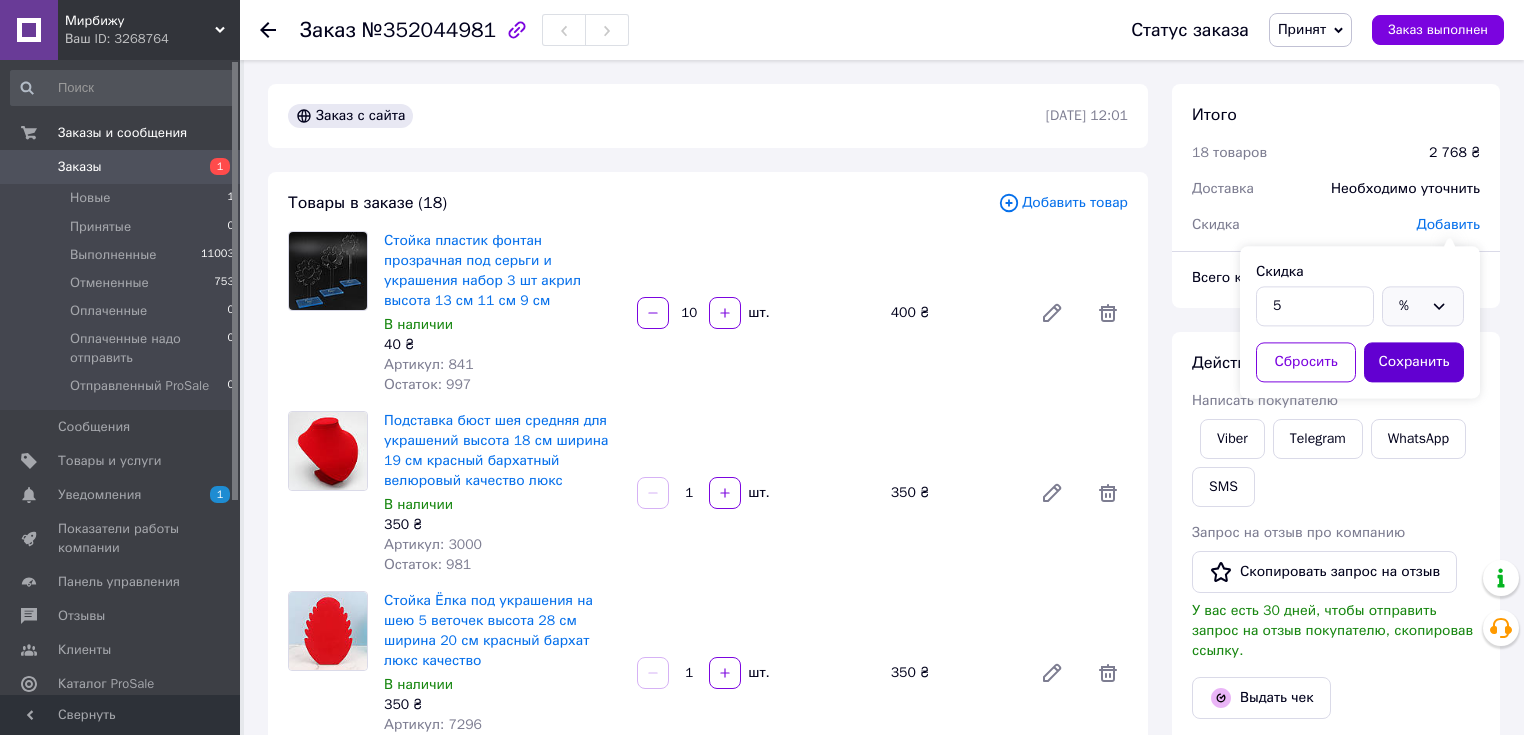 click on "Сохранить" at bounding box center (1414, 362) 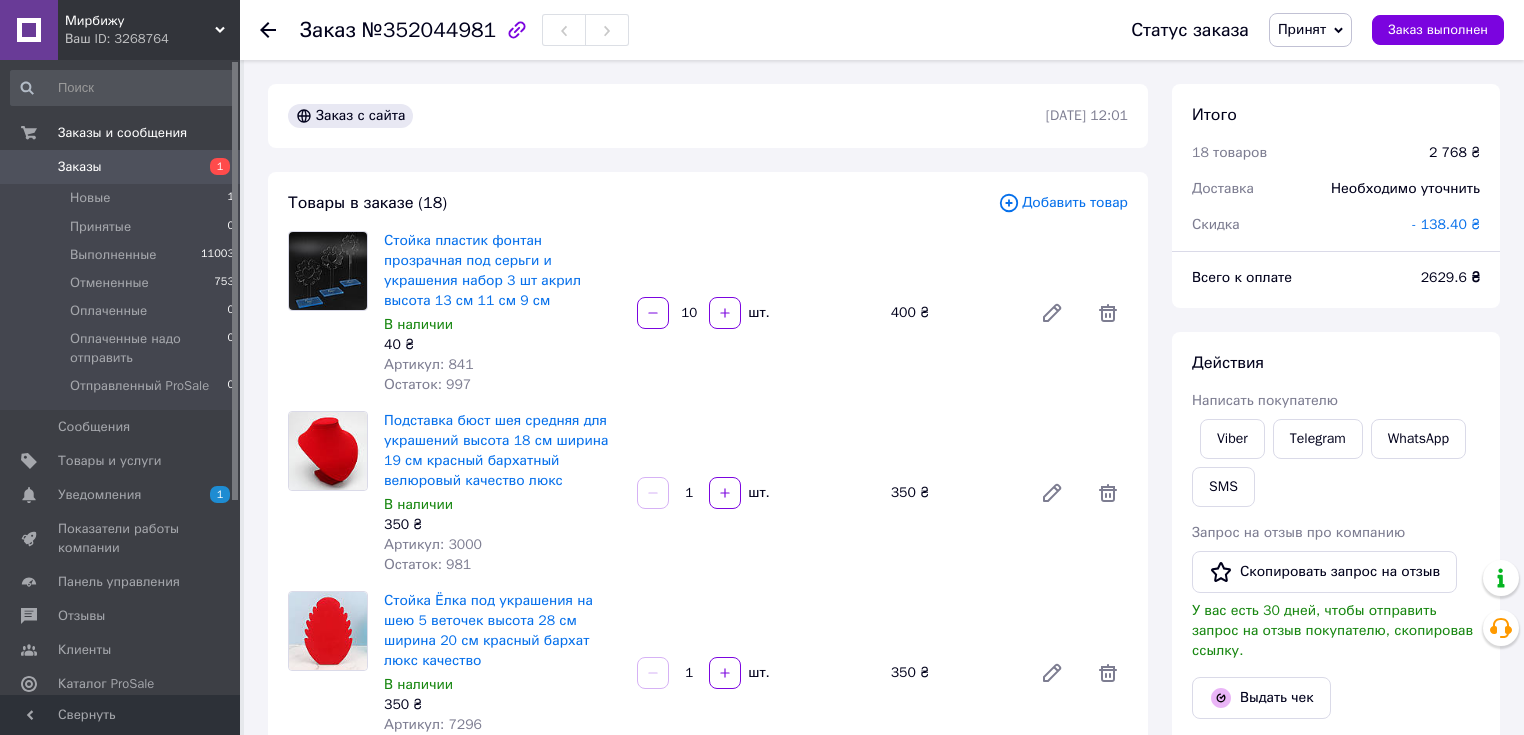 click on "Действия" at bounding box center (1336, 363) 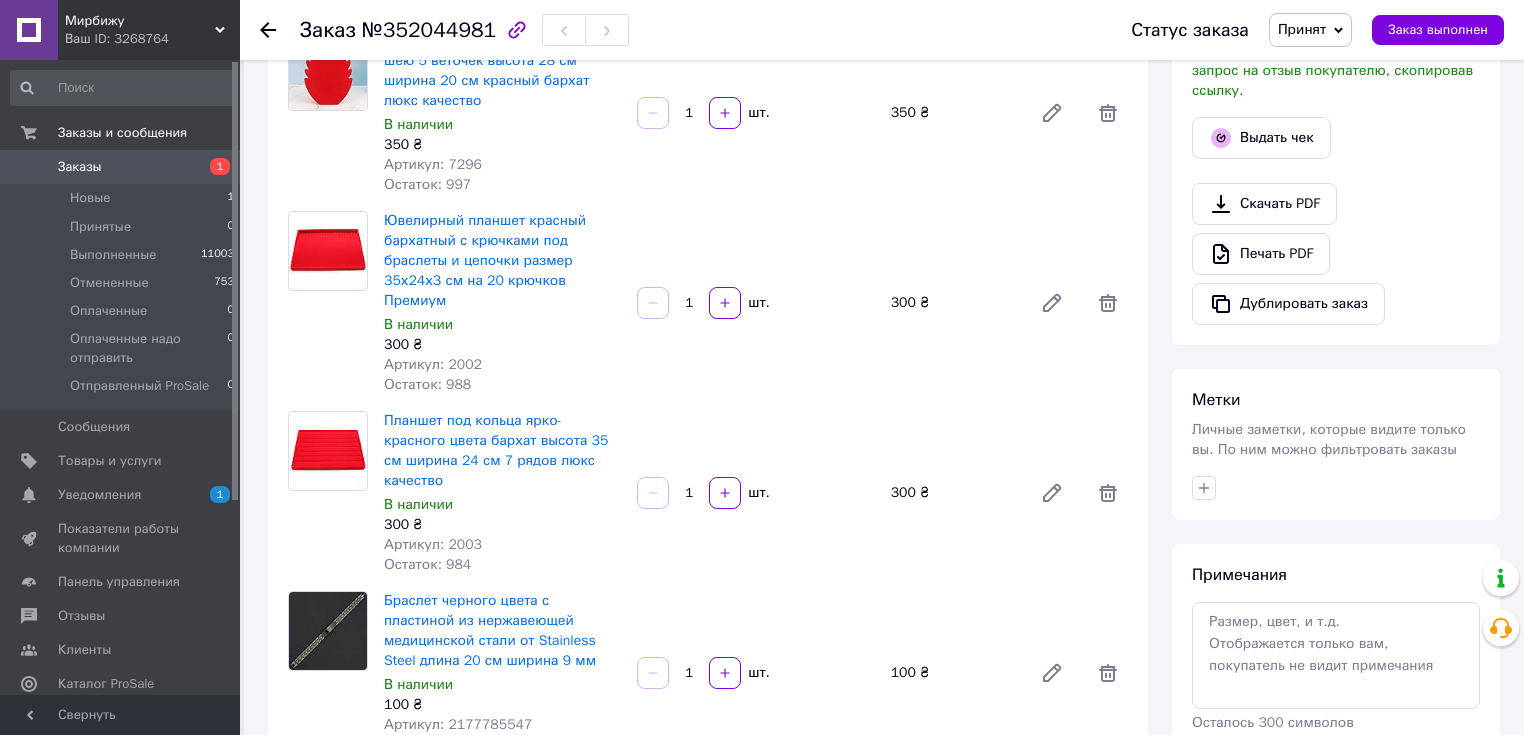 click on "Заказ №352044981 Статус заказа Принят Выполнен Отменен Оплаченный Оплаченные надо отправить Отправленный ProSale Заказ выполнен Заказ с сайта 10.07.2025 | 12:01 Товары в заказе (18) Добавить товар Стойка пластик фонтан прозрачная под серьги и украшения набор 3 шт акрил высота 13 см 11 см 9 см В наличии 40 ₴ Артикул: 841 Остаток: 997 10   шт. 400 ₴ Подставка бюст шея средняя для украшений высота 18 см ширина 19 см красный бархатный велюровый качество люкс В наличии 350 ₴ Артикул: 3000 Остаток: 981 1   шт. 350 ₴ В наличии 350 ₴ Артикул: 7296 Остаток: 997 1   шт. 350 ₴ В наличии 300 ₴ Артикул: 2002 Остаток: 988" at bounding box center (884, 1675) 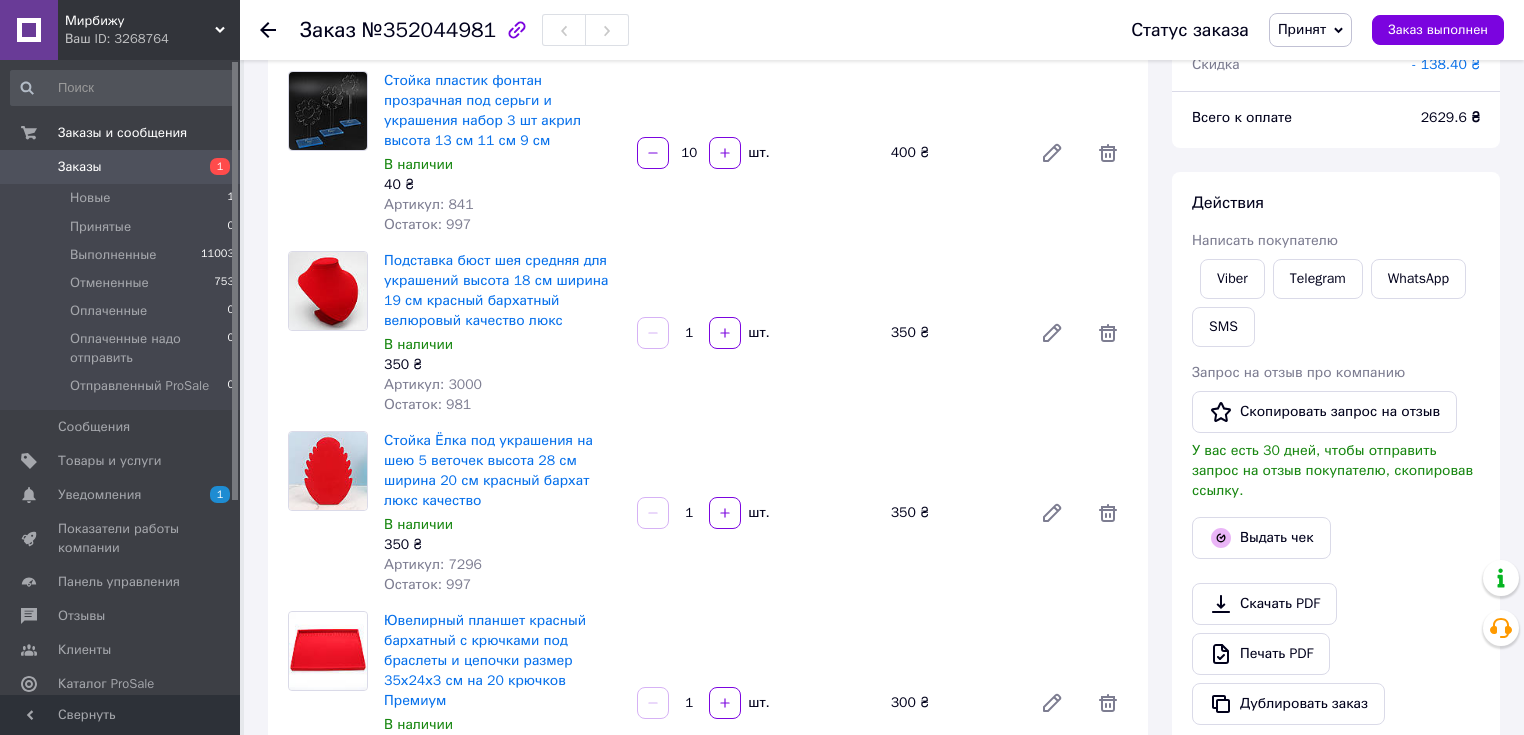 scroll, scrollTop: 80, scrollLeft: 0, axis: vertical 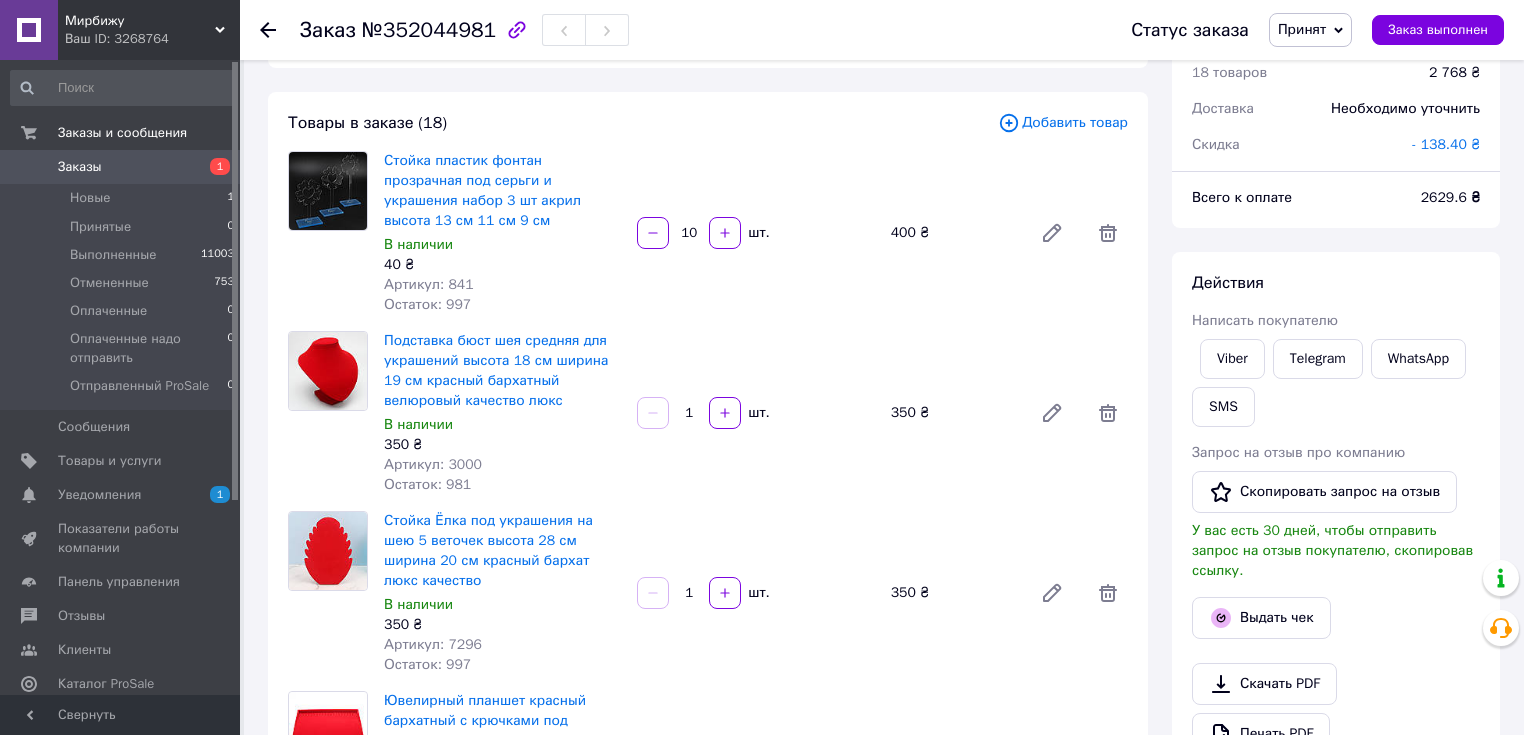 click at bounding box center [328, 233] 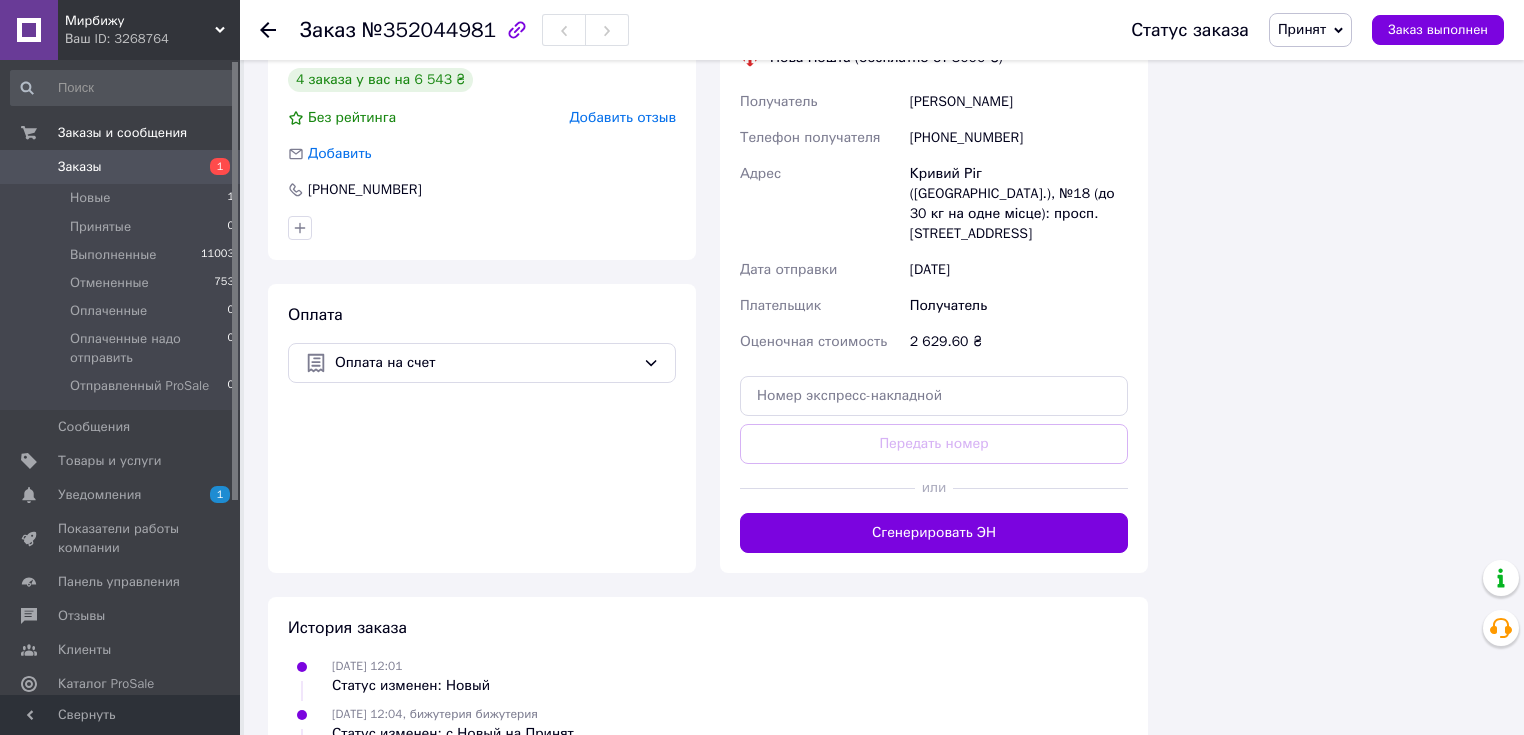 scroll, scrollTop: 2934, scrollLeft: 0, axis: vertical 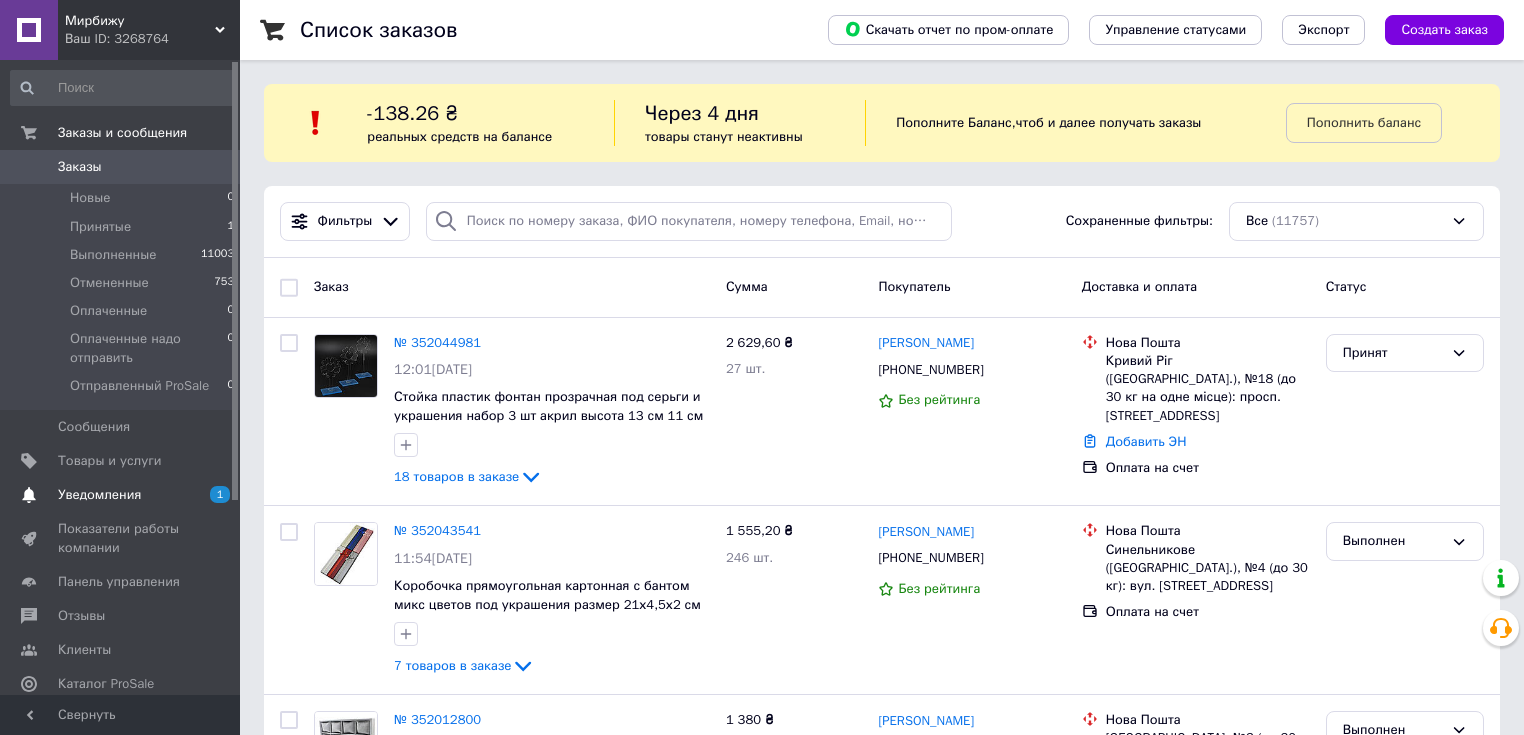 click on "Уведомления 1 0" at bounding box center [123, 495] 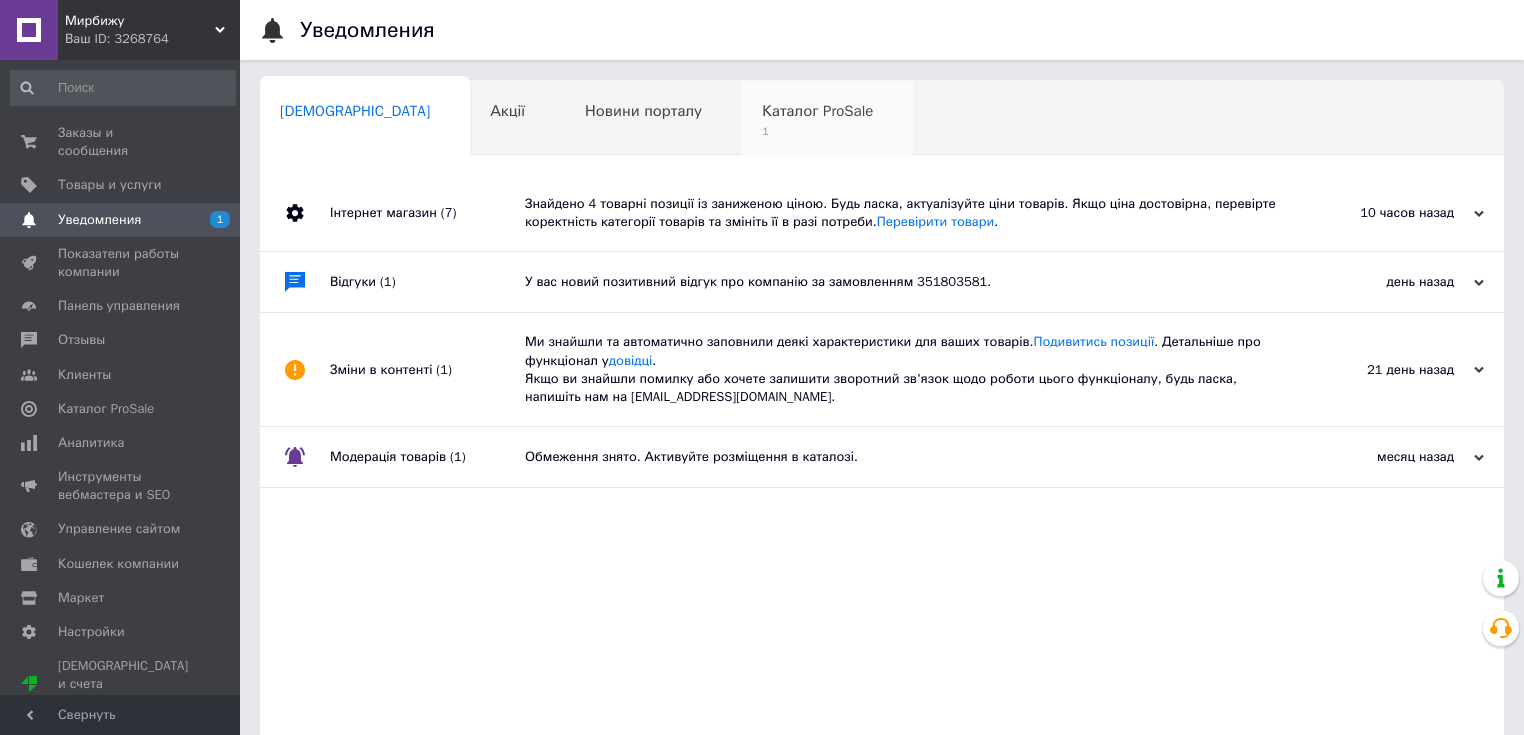 click on "1" at bounding box center [817, 131] 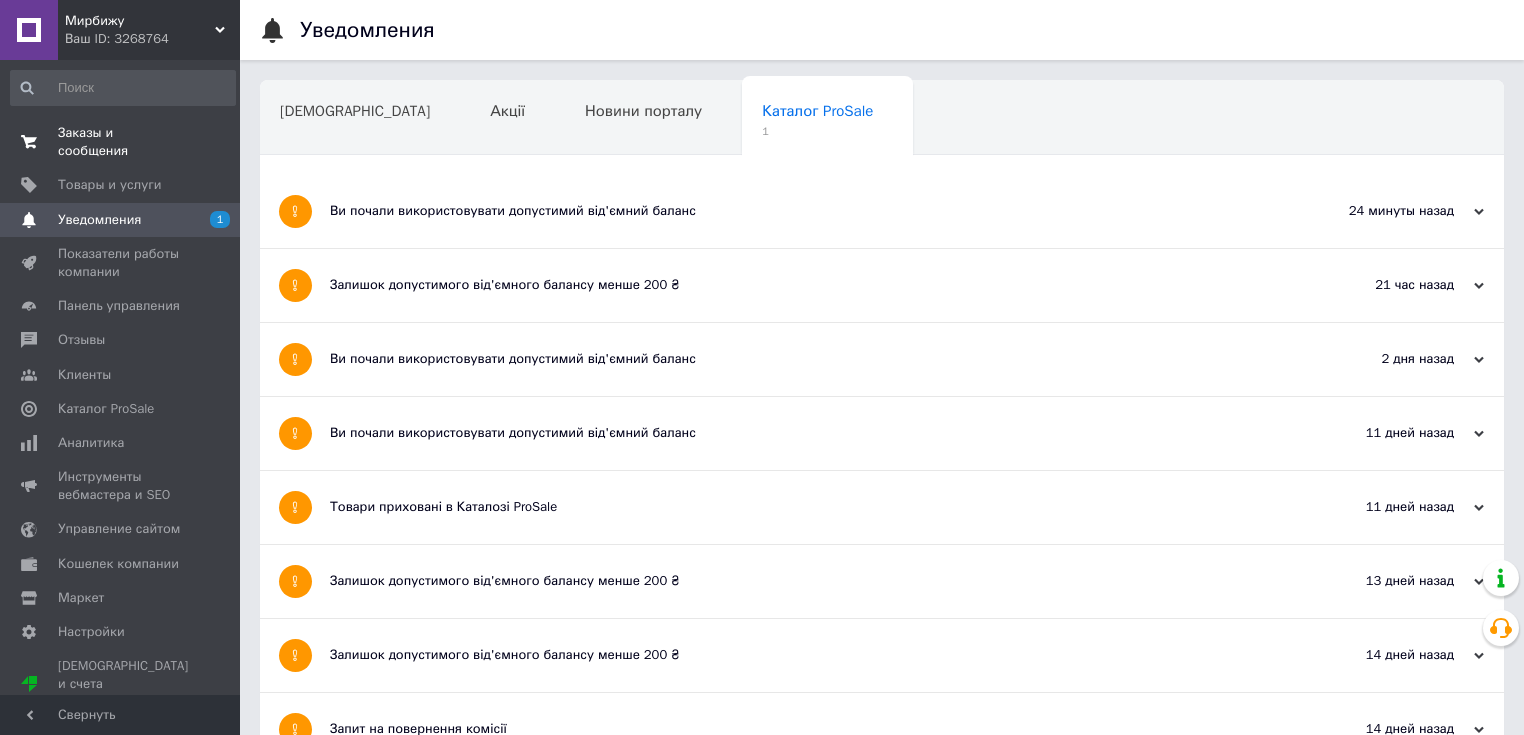 click on "Заказы и сообщения" at bounding box center (121, 142) 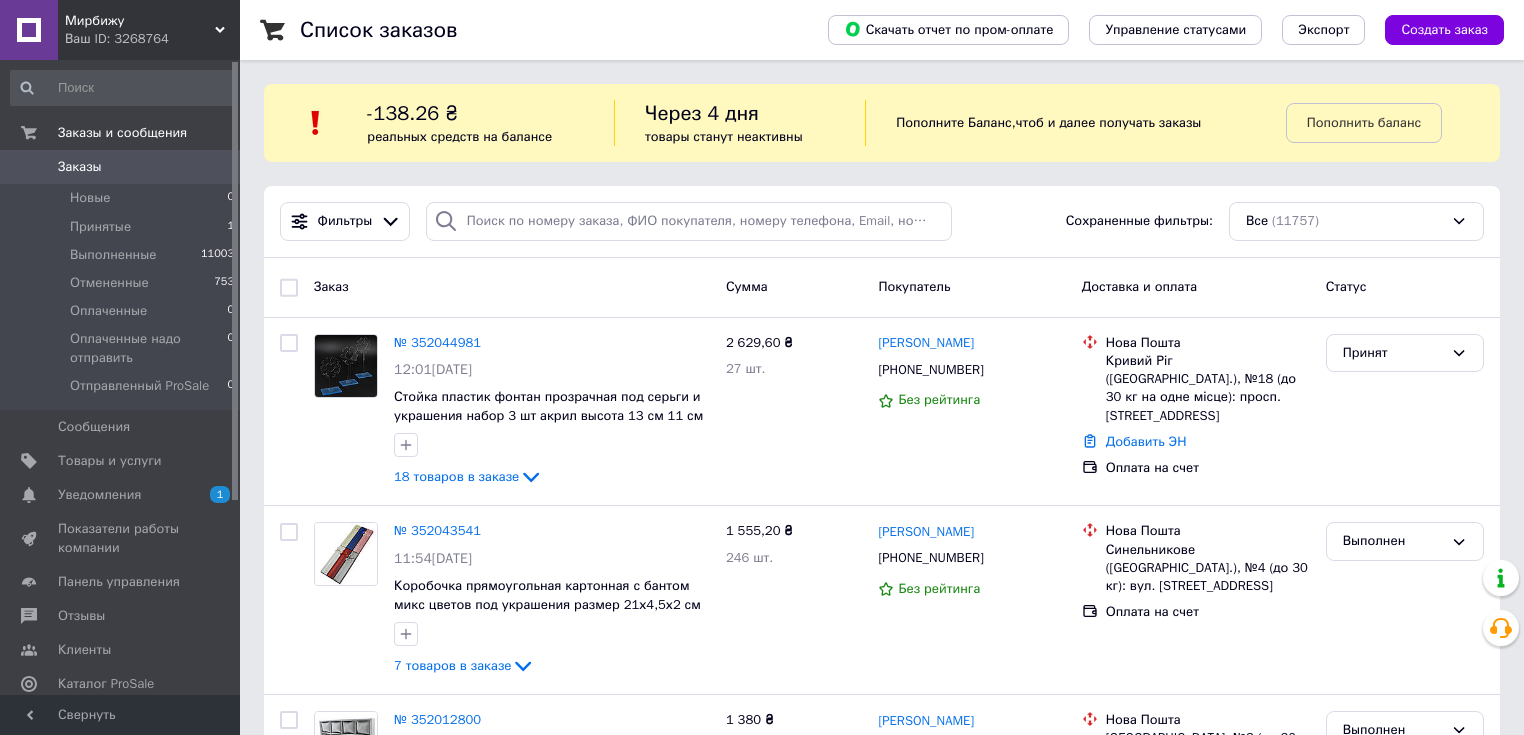 click on "Мирбижу" at bounding box center (140, 21) 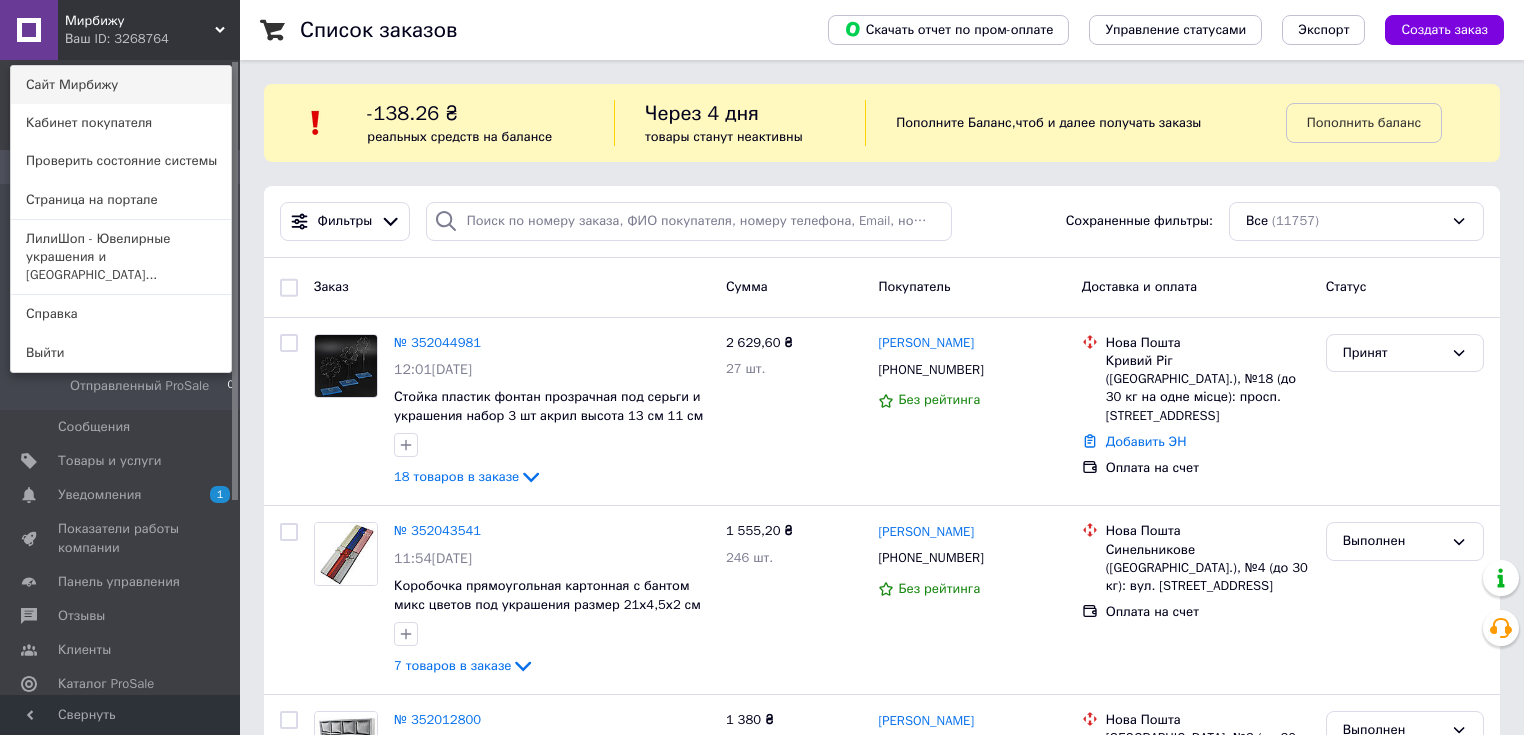 click on "Сайт Мирбижу" at bounding box center [121, 85] 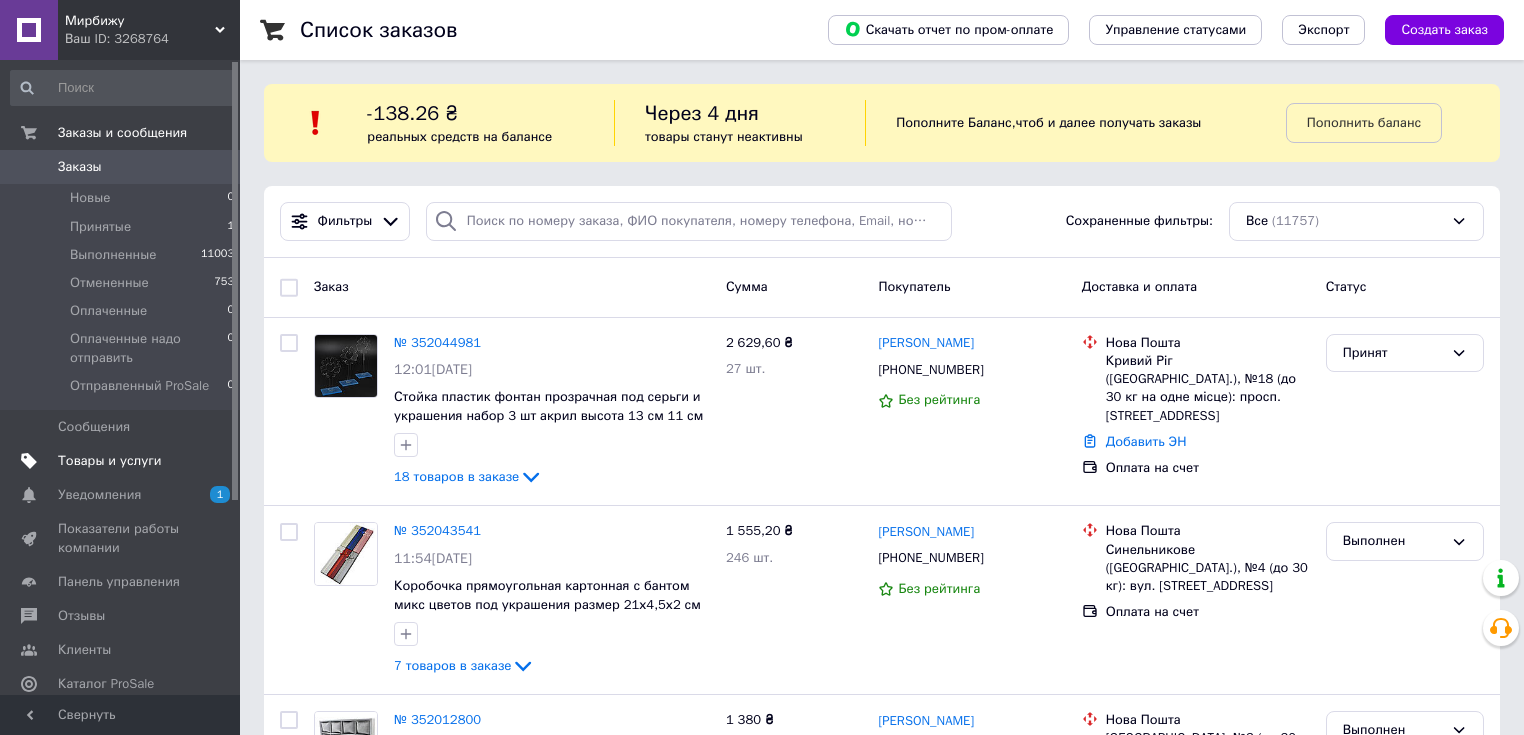 click on "Товары и услуги" at bounding box center [110, 461] 